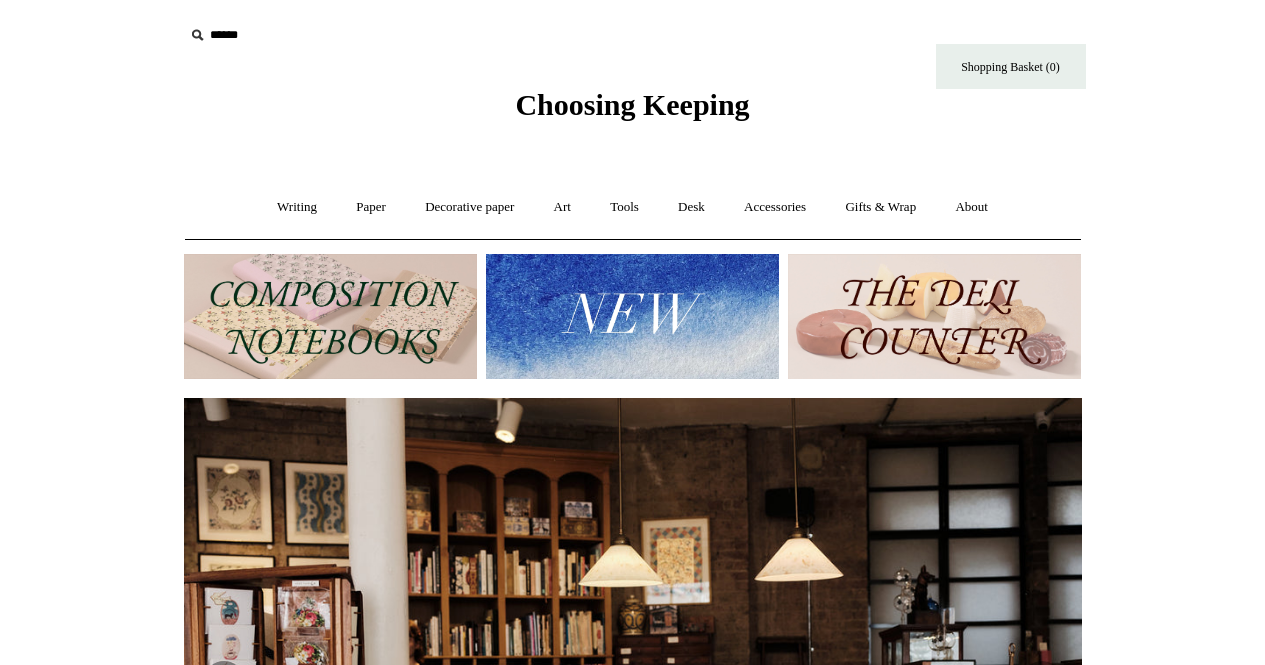 scroll, scrollTop: 0, scrollLeft: 0, axis: both 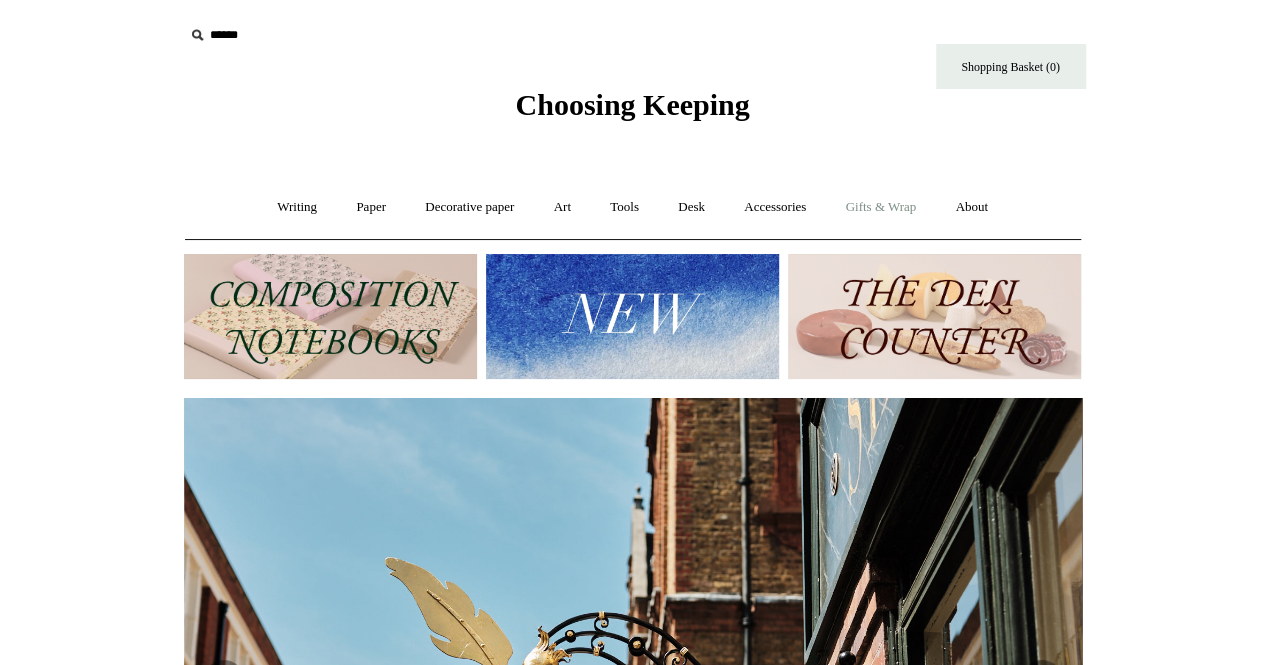 click on "Gifts & Wrap +" at bounding box center (880, 207) 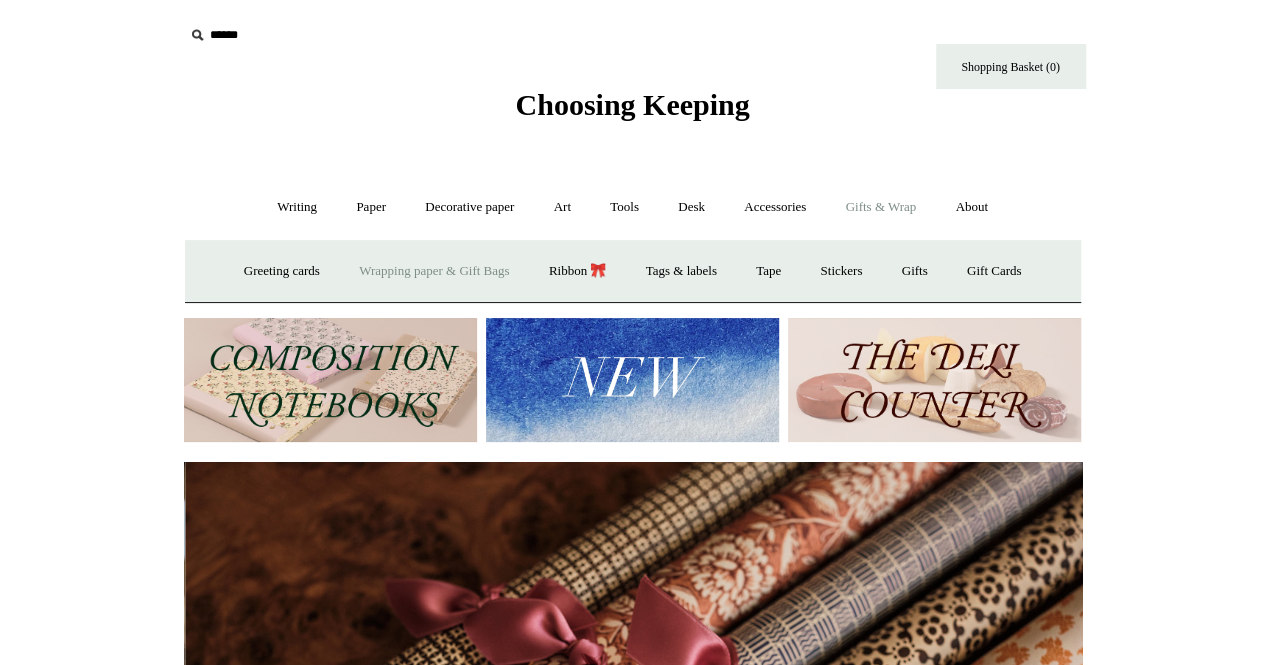scroll, scrollTop: 0, scrollLeft: 1796, axis: horizontal 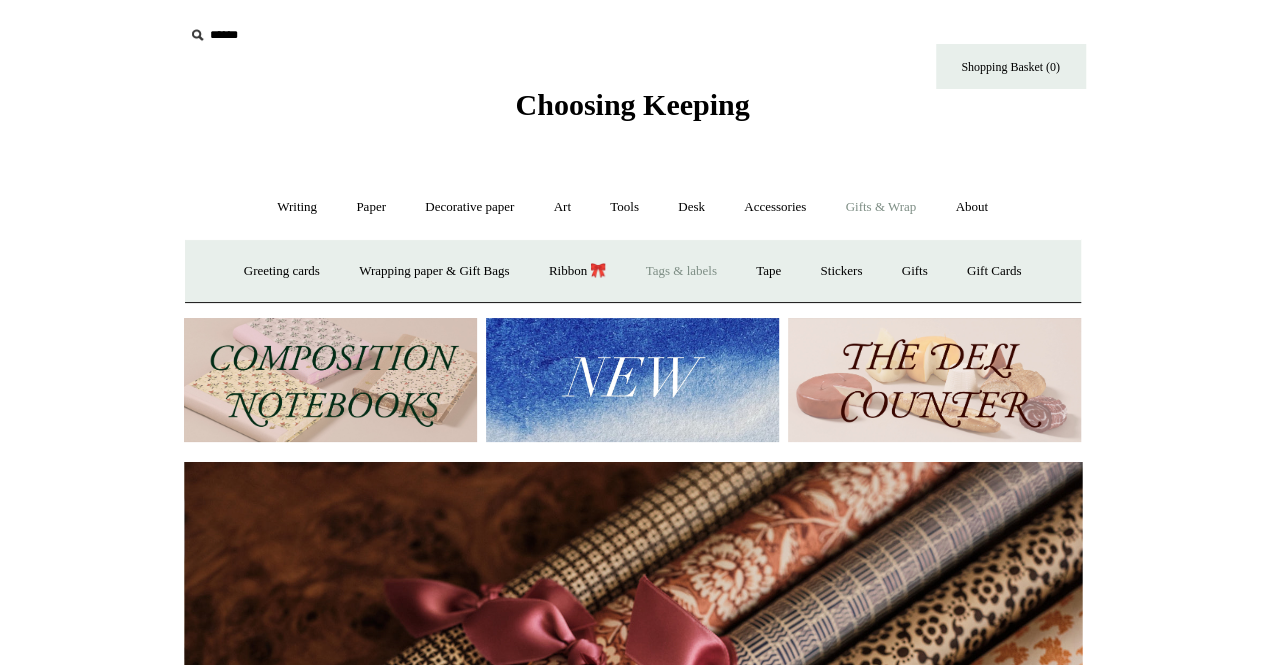 click on "Tags & labels" at bounding box center [681, 271] 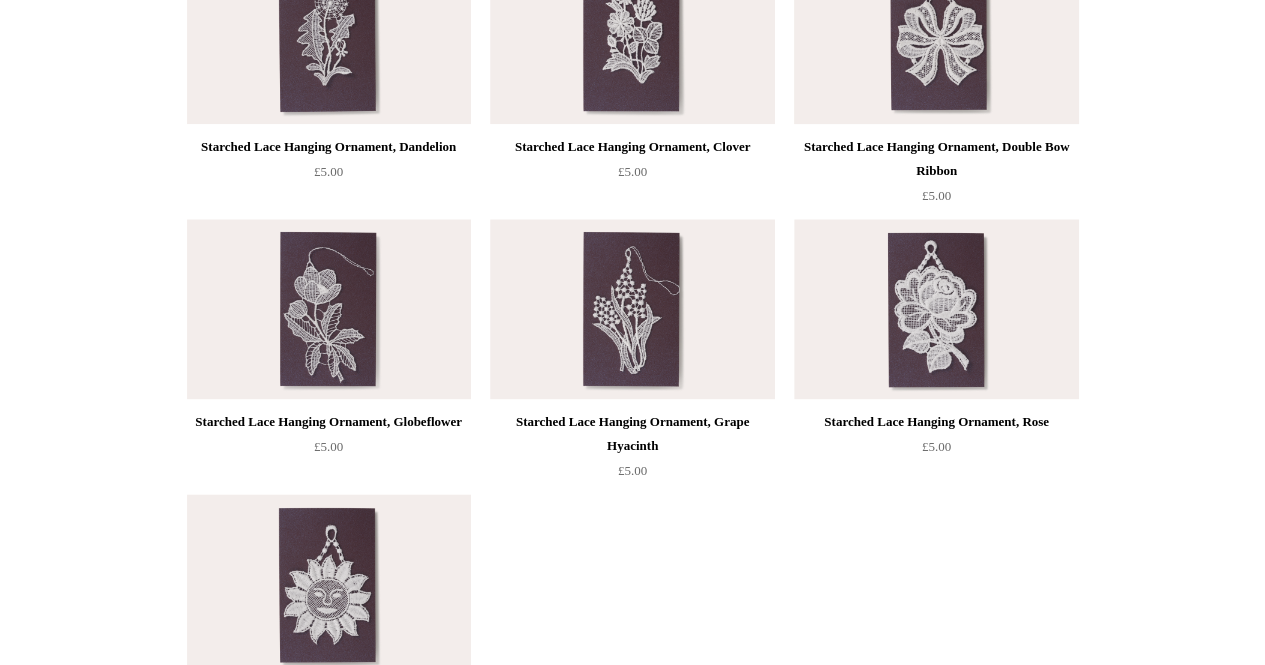 scroll, scrollTop: 1140, scrollLeft: 0, axis: vertical 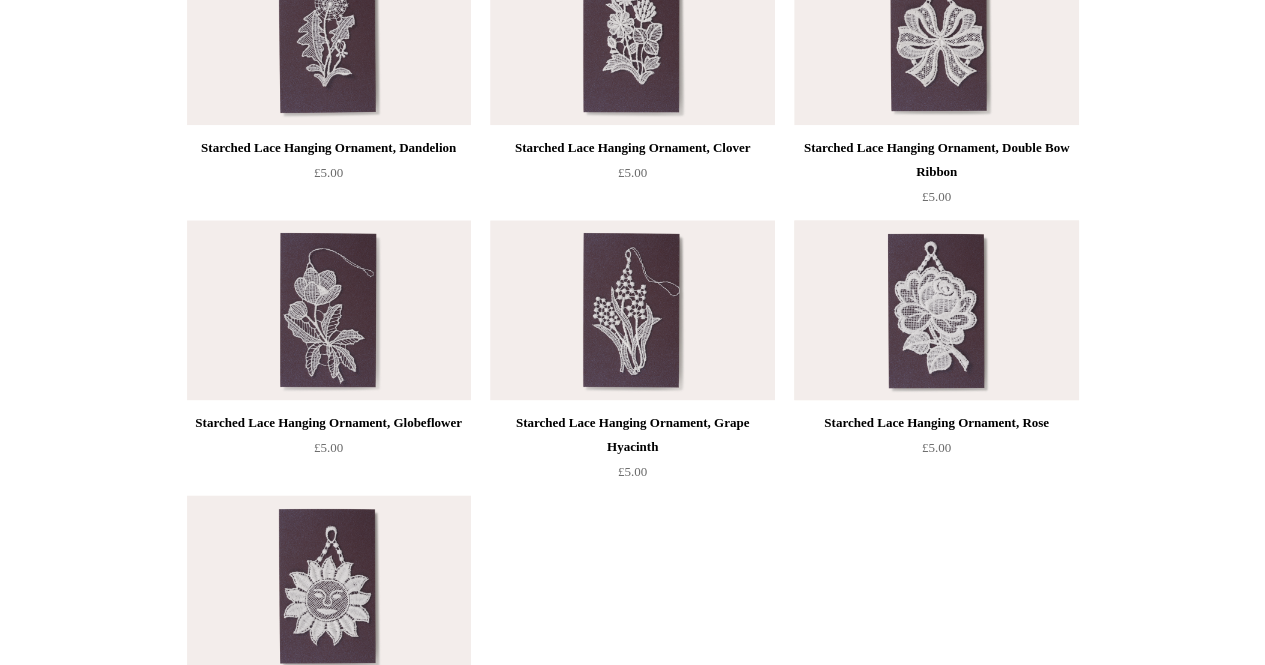 click at bounding box center [936, 310] 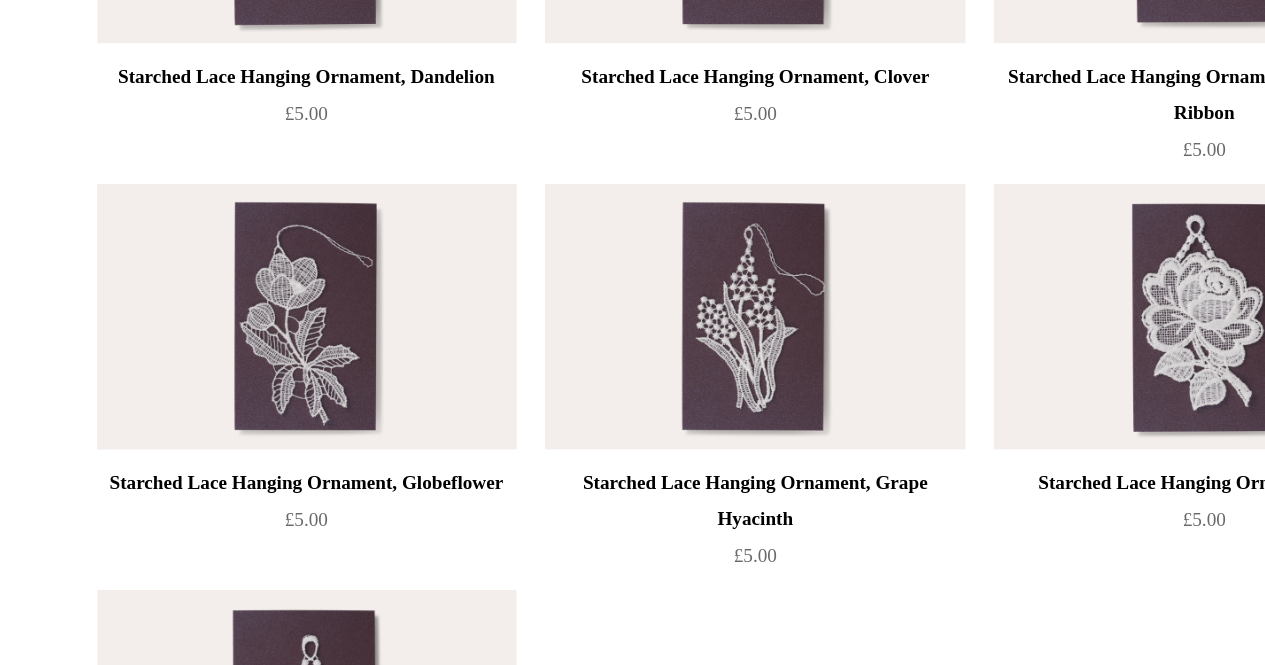 scroll, scrollTop: 1113, scrollLeft: 0, axis: vertical 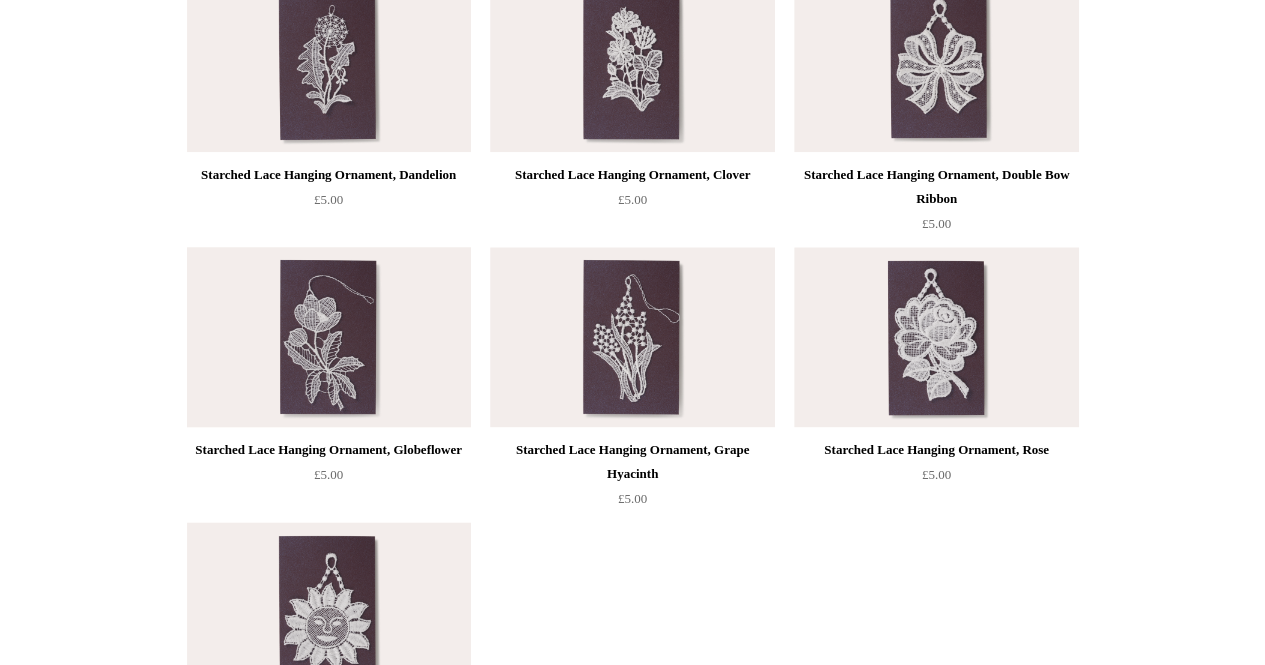 click at bounding box center [329, 337] 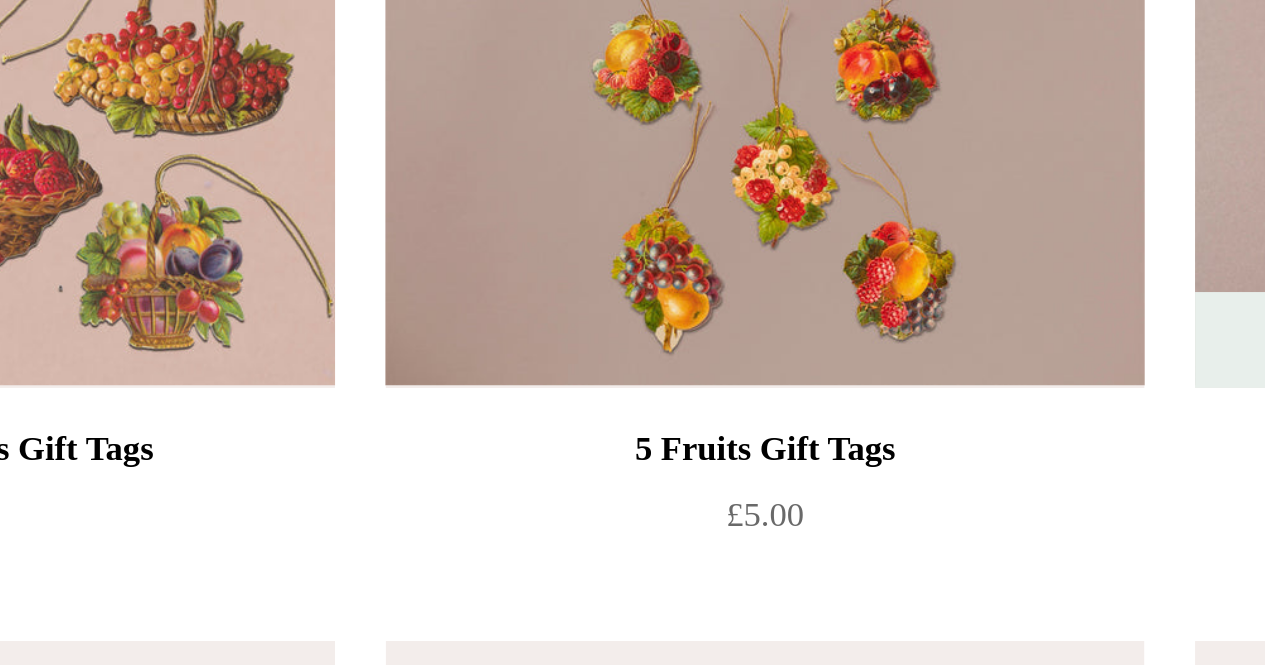 scroll, scrollTop: 673, scrollLeft: 0, axis: vertical 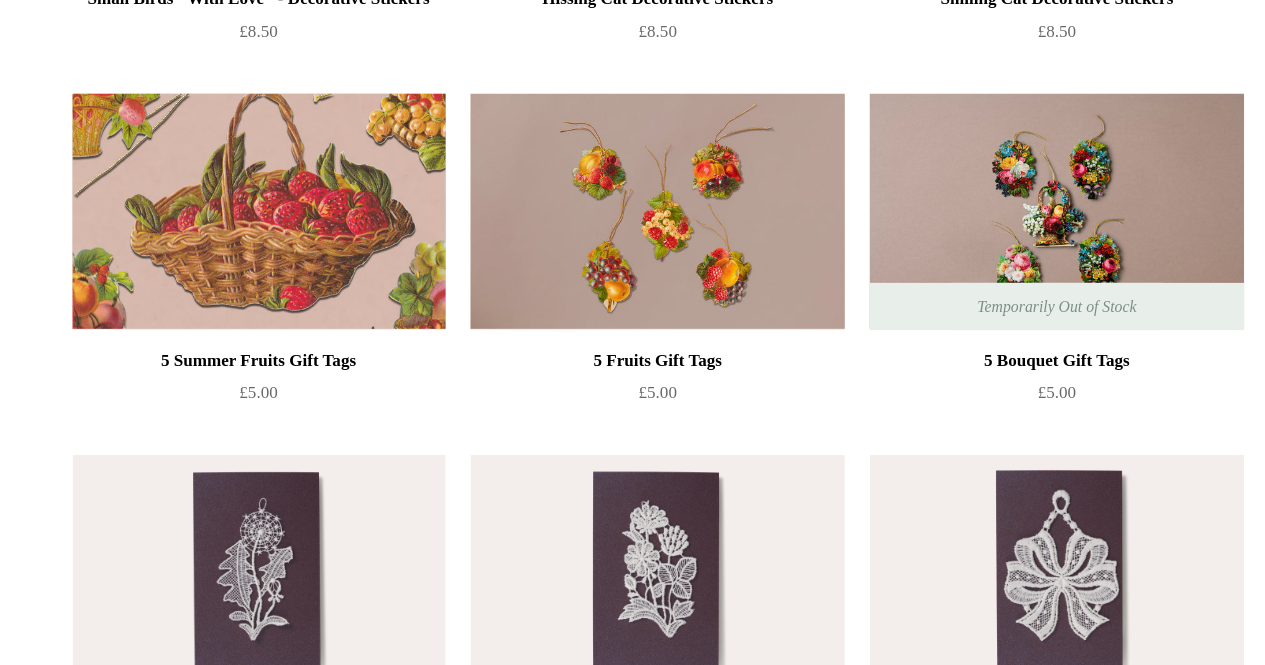 click at bounding box center (329, 227) 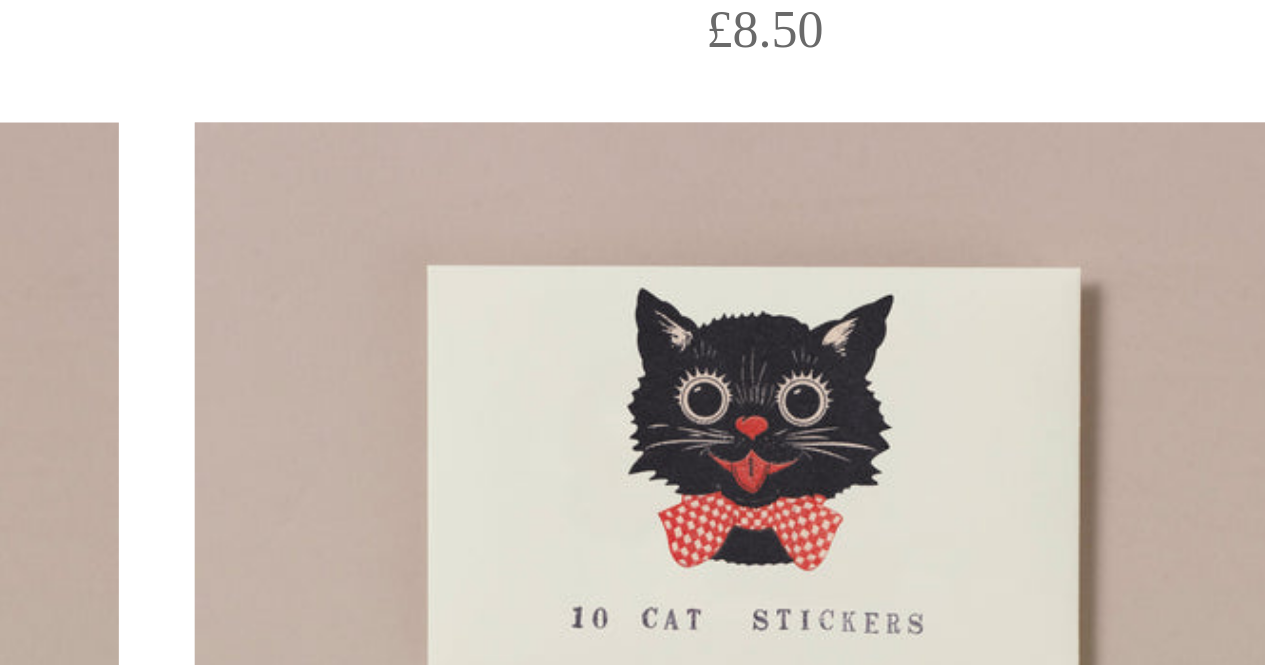 scroll, scrollTop: 481, scrollLeft: 0, axis: vertical 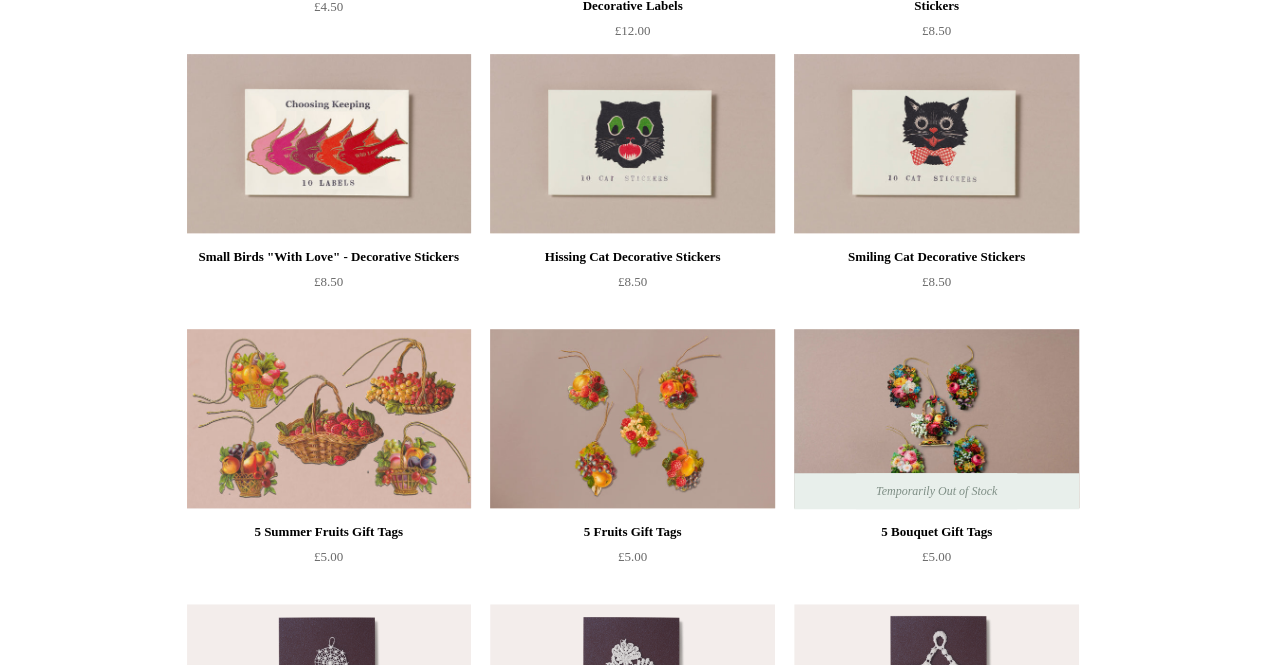 click at bounding box center [936, 144] 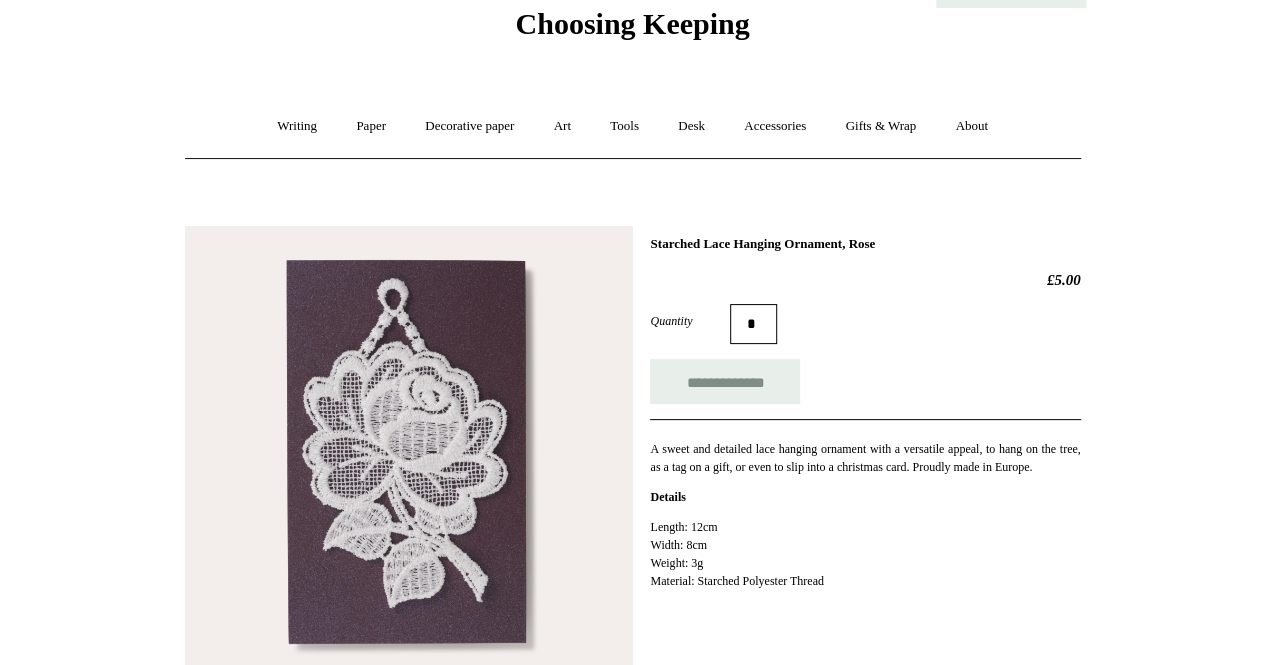 scroll, scrollTop: 82, scrollLeft: 0, axis: vertical 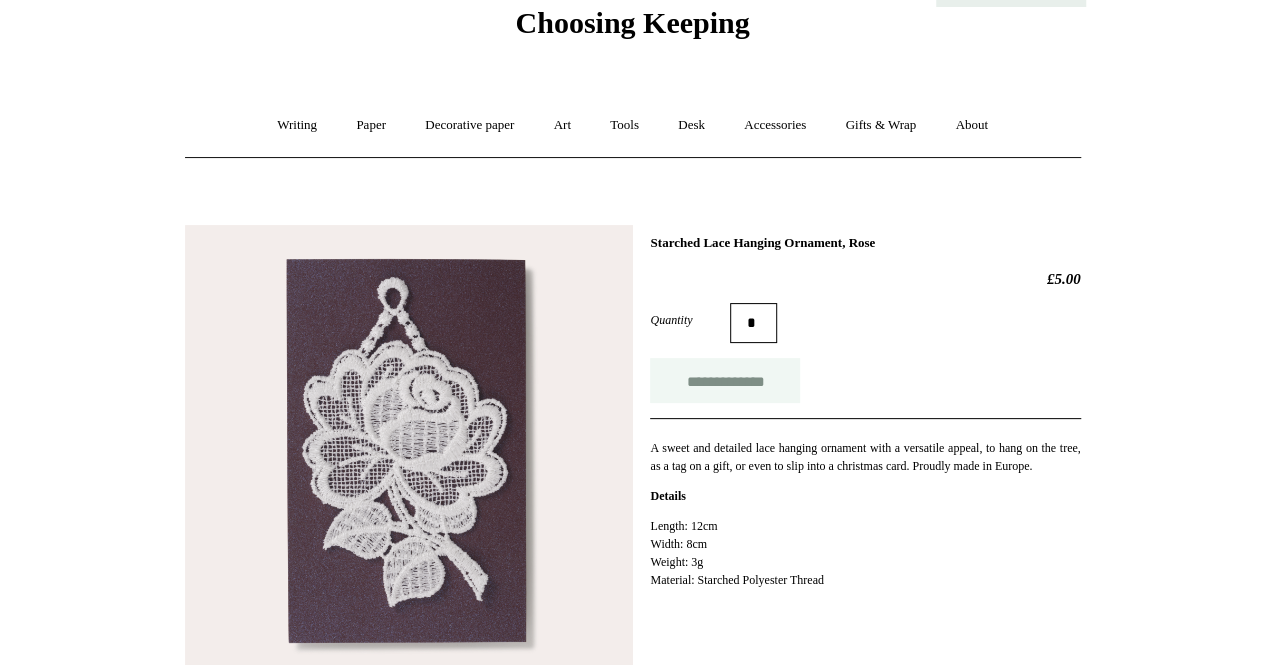 click on "**********" at bounding box center (725, 380) 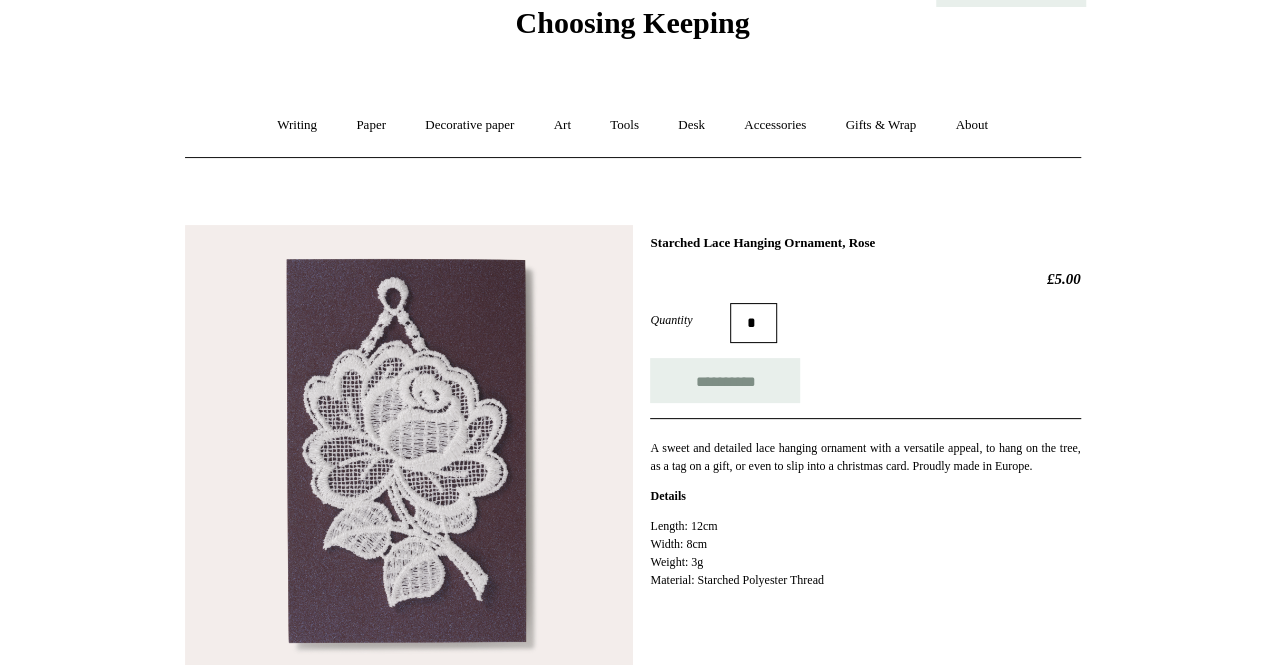 type on "**********" 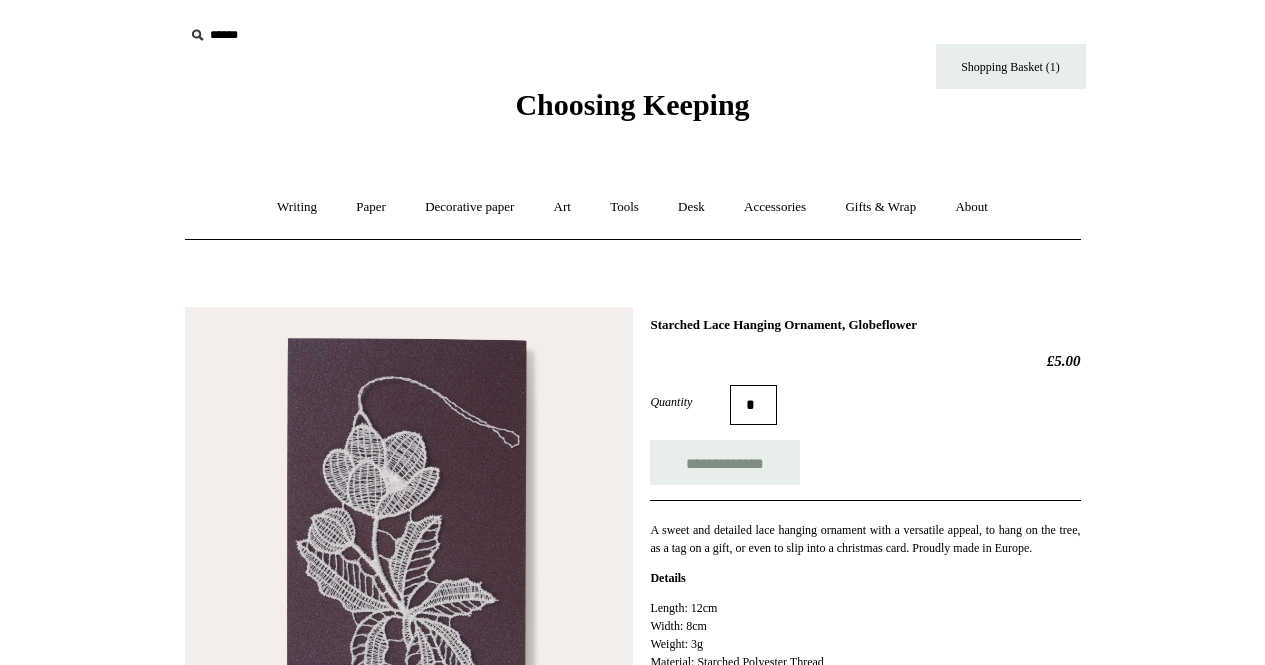 scroll, scrollTop: 0, scrollLeft: 0, axis: both 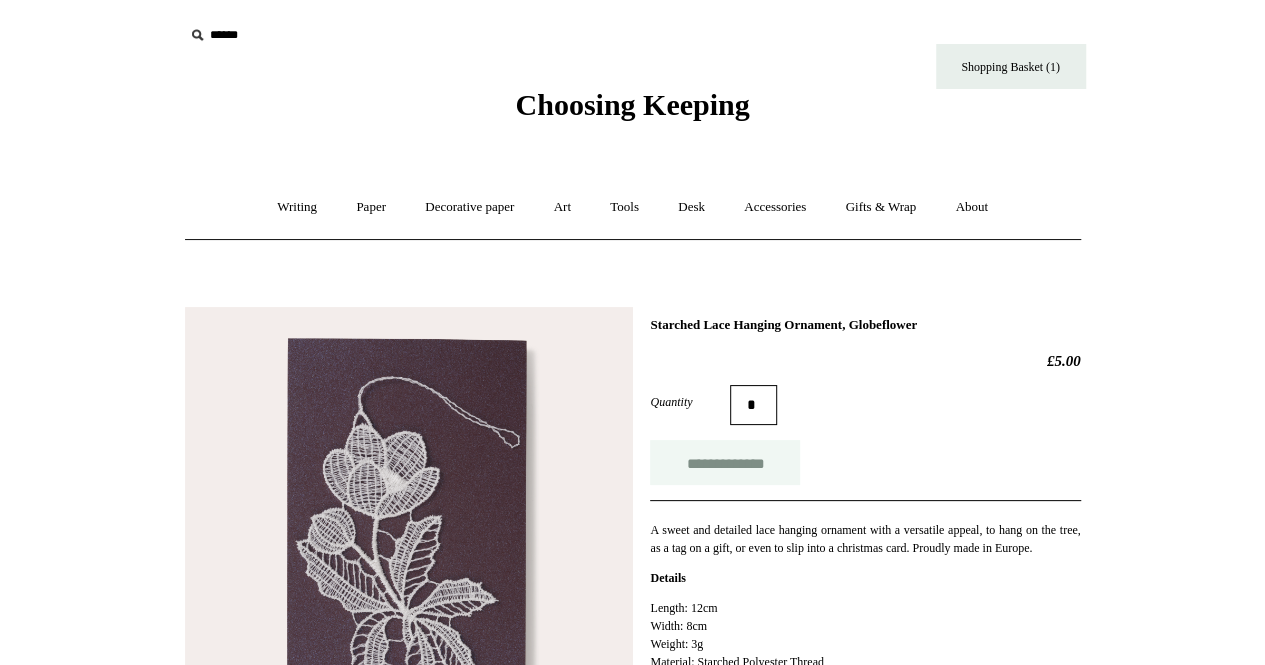 click on "**********" at bounding box center [725, 462] 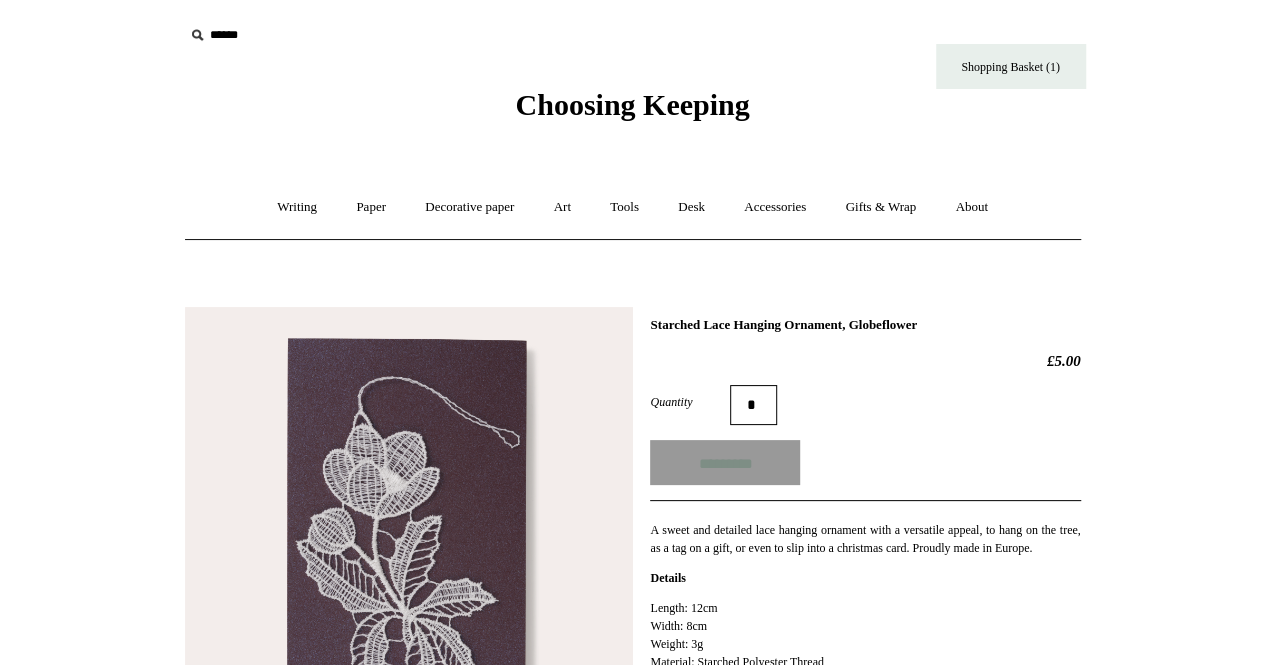 type on "**********" 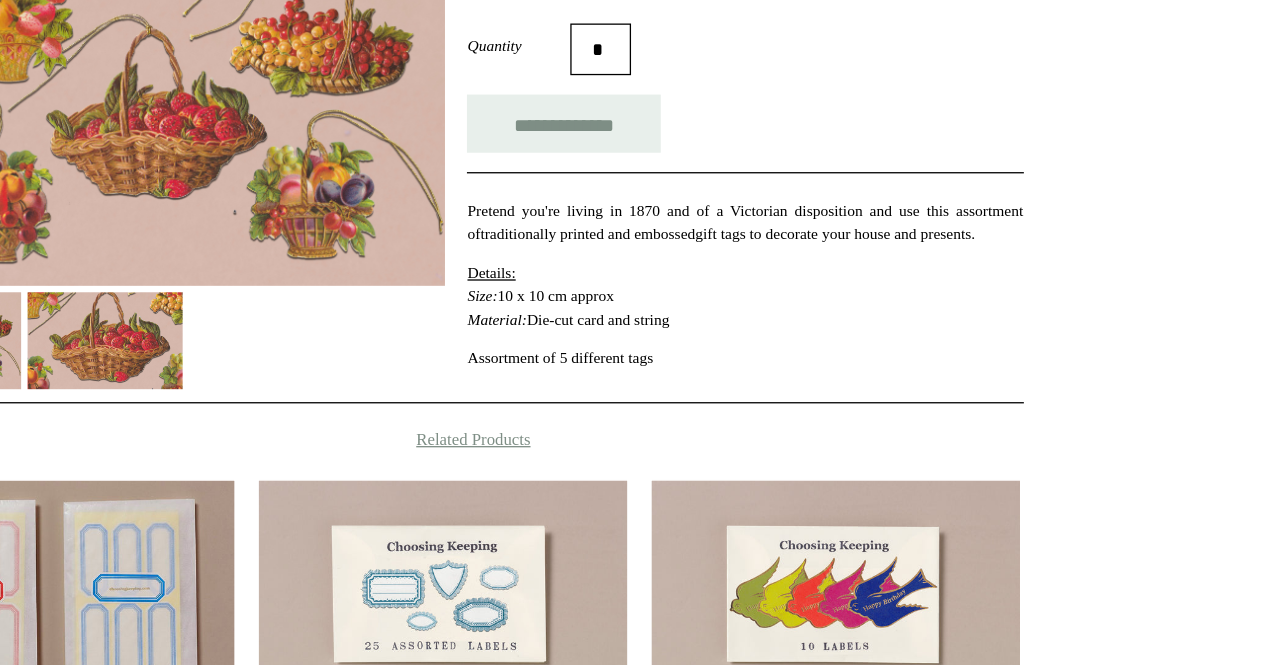 scroll, scrollTop: 310, scrollLeft: 0, axis: vertical 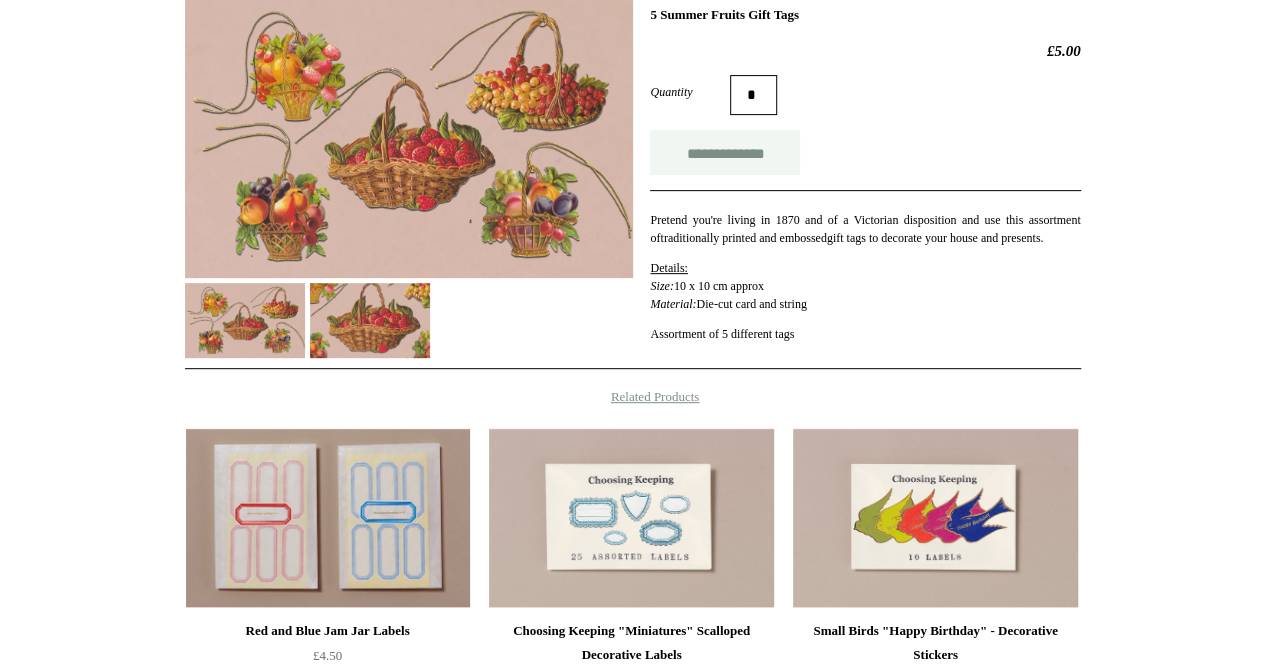 click on "**********" at bounding box center [725, 152] 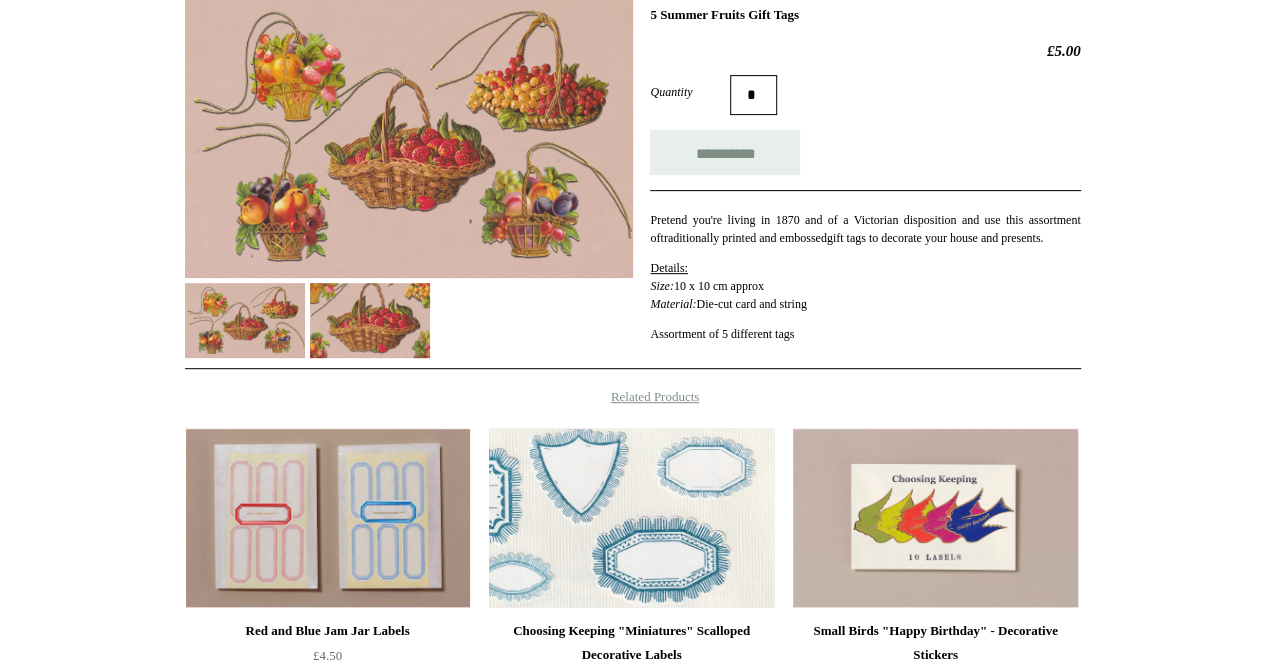type on "**********" 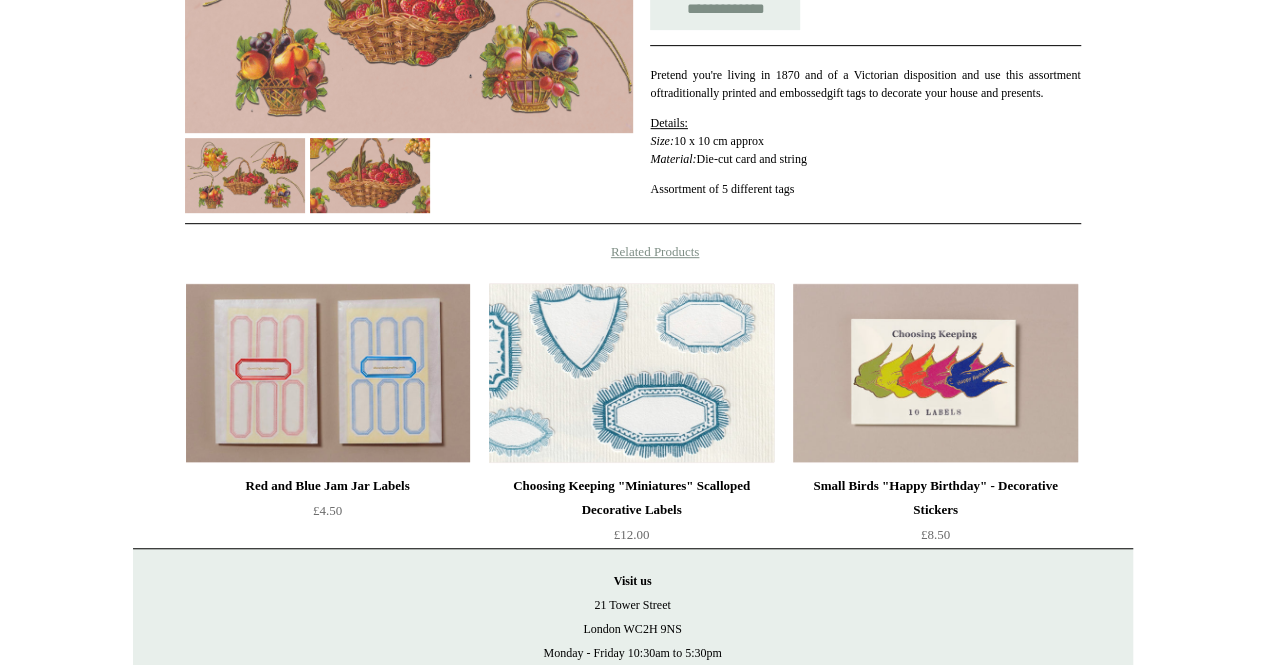 scroll, scrollTop: 456, scrollLeft: 0, axis: vertical 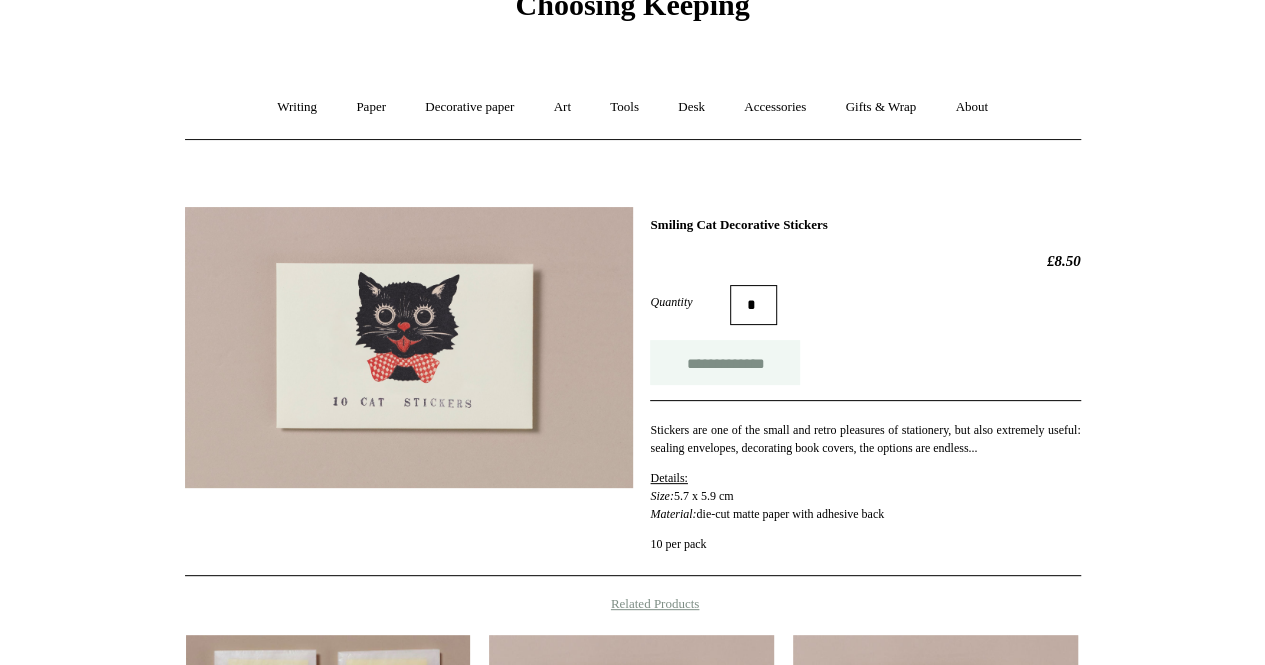click on "**********" at bounding box center [725, 362] 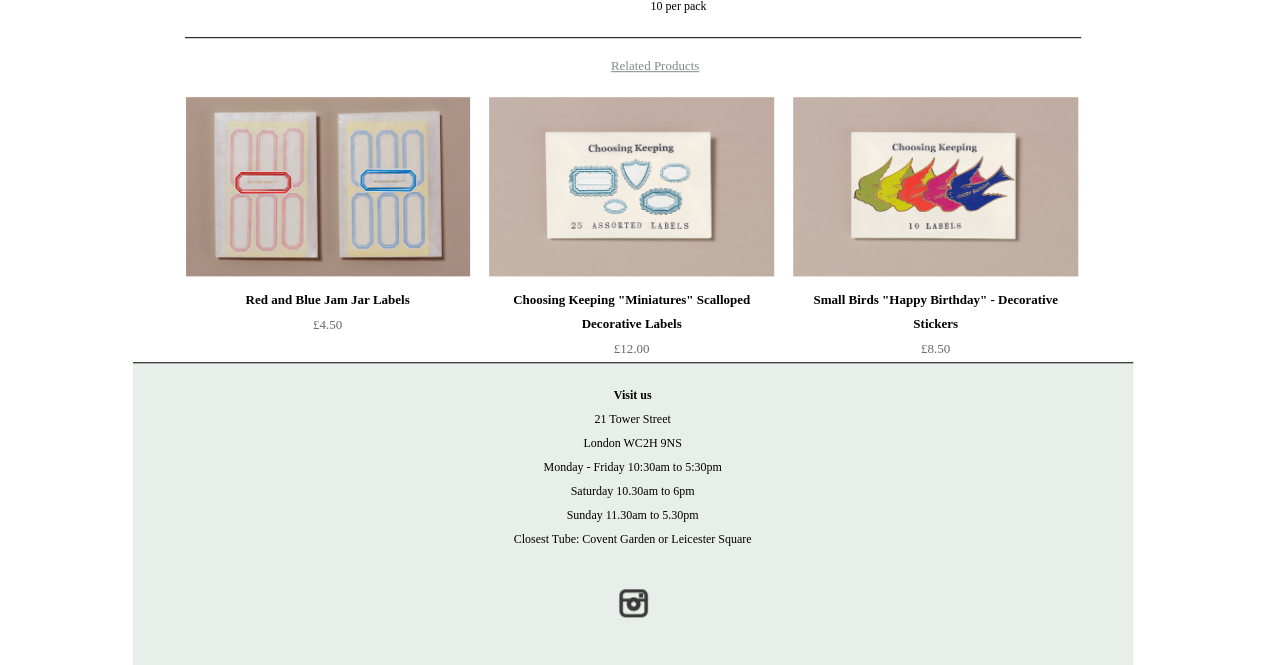 scroll, scrollTop: 646, scrollLeft: 0, axis: vertical 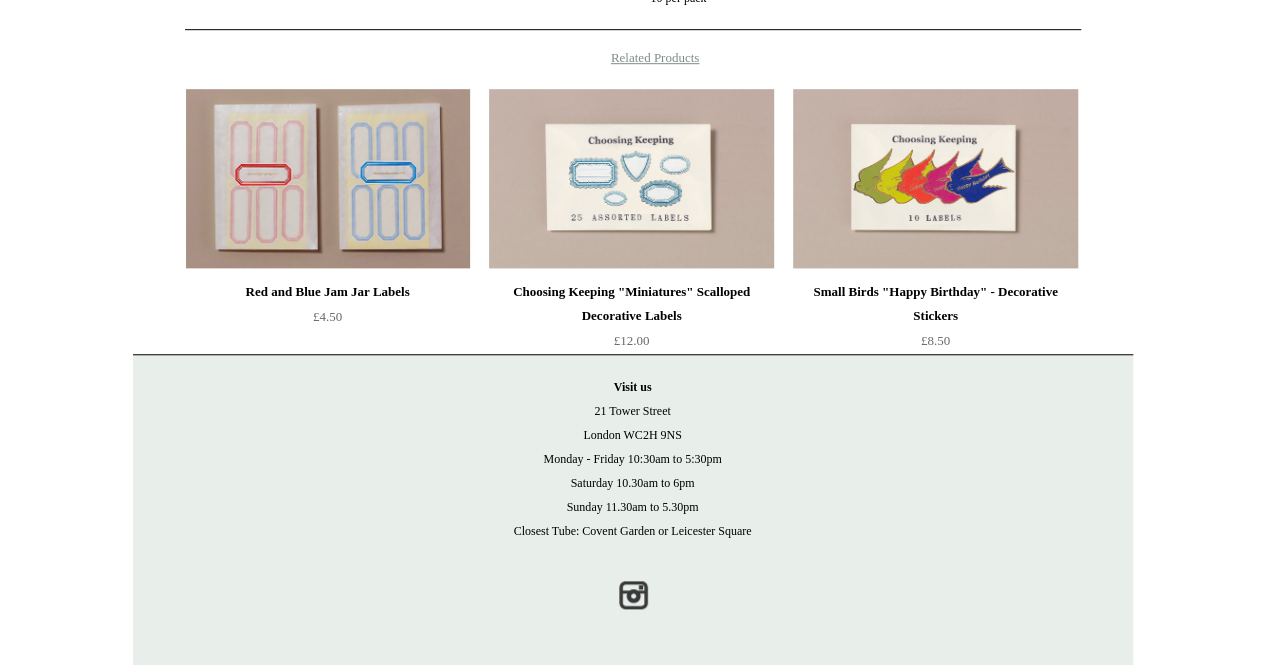 type on "**********" 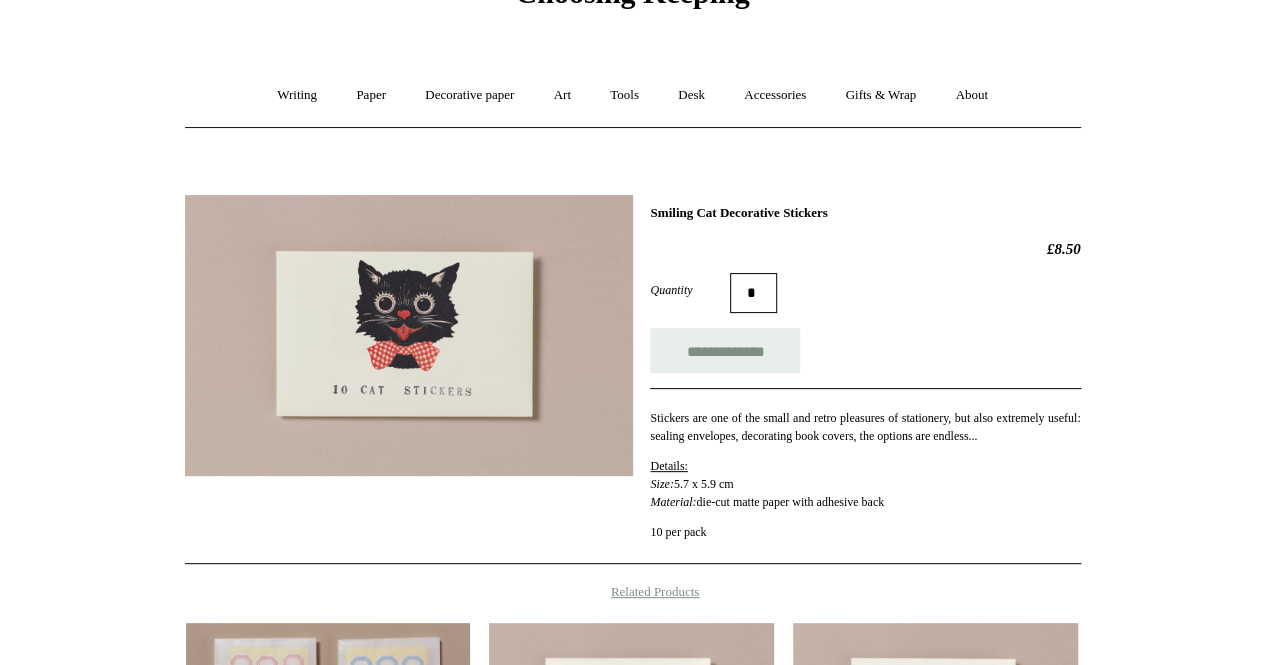 scroll, scrollTop: 0, scrollLeft: 0, axis: both 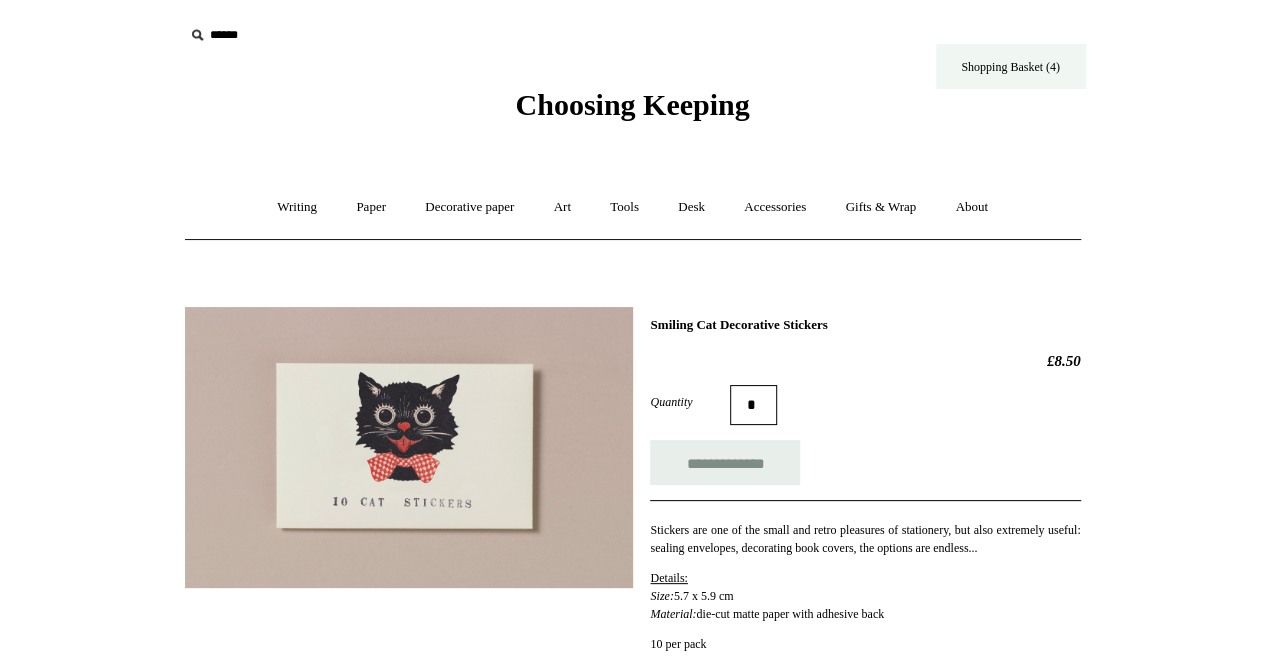 click on "Shopping Basket (4)" at bounding box center (1011, 66) 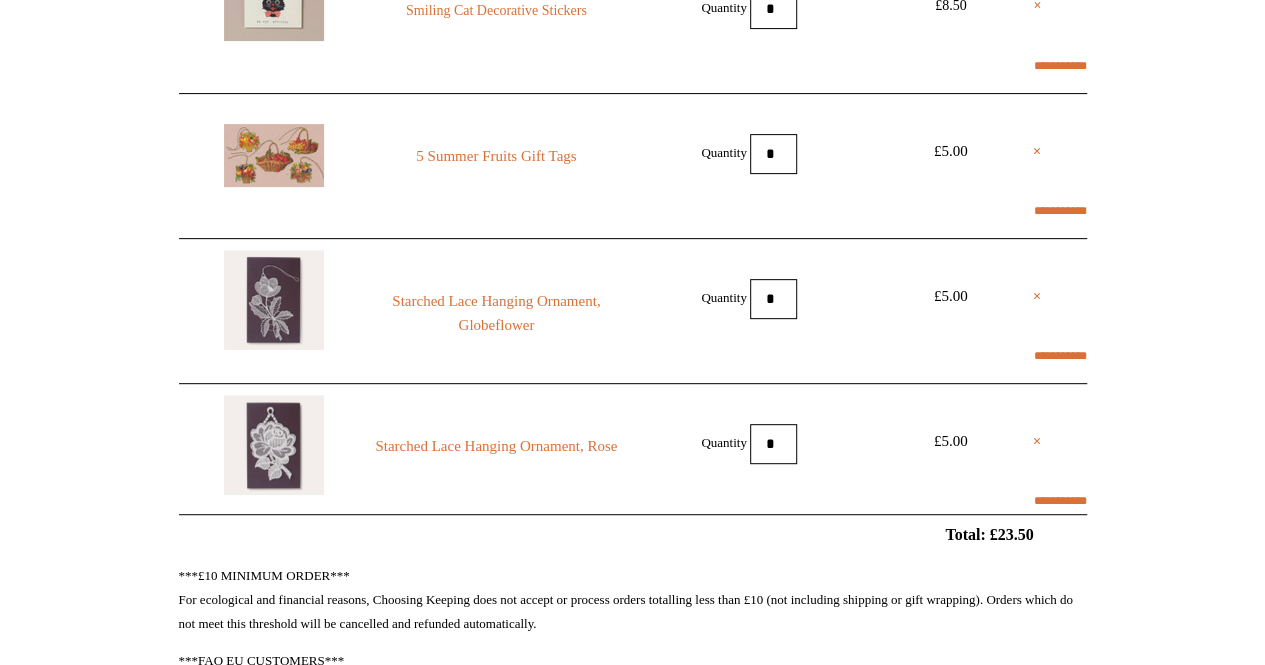 scroll, scrollTop: 302, scrollLeft: 0, axis: vertical 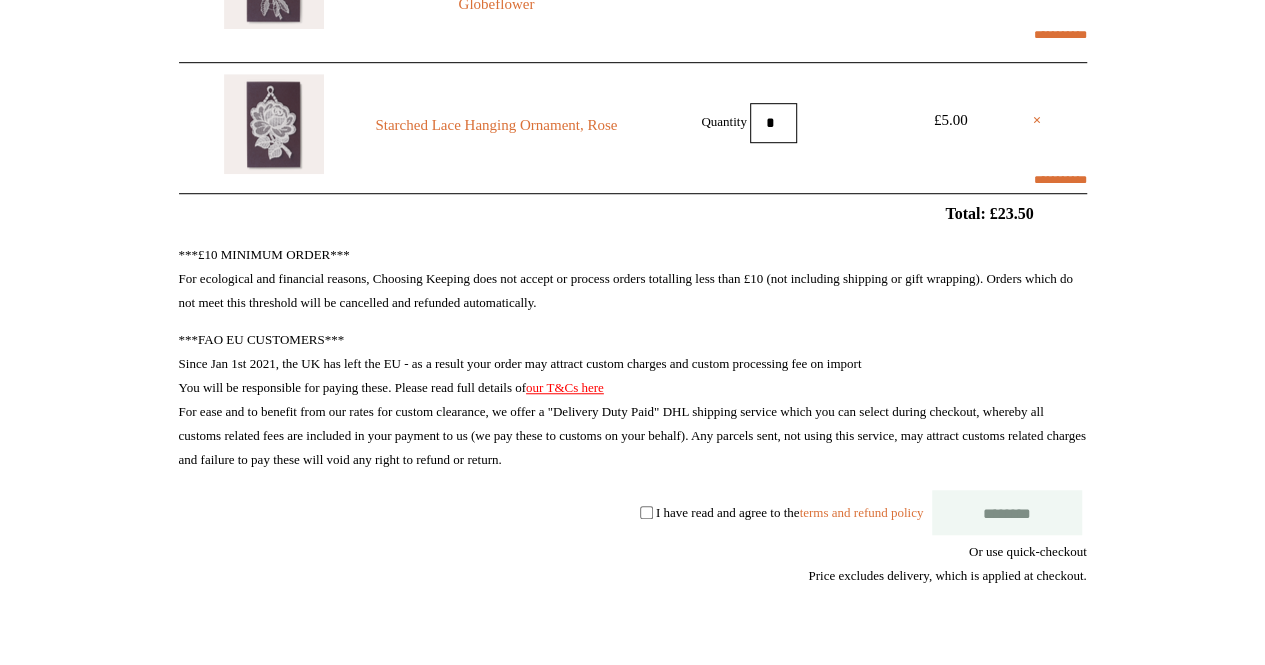 select on "**********" 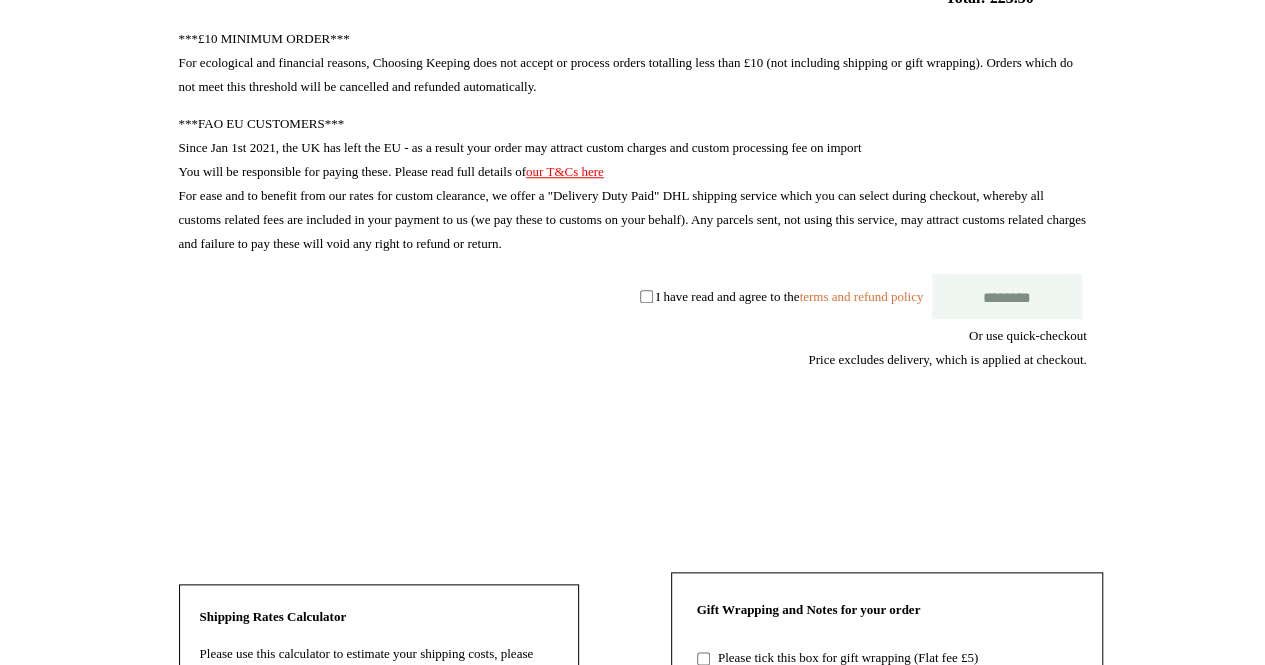scroll, scrollTop: 839, scrollLeft: 0, axis: vertical 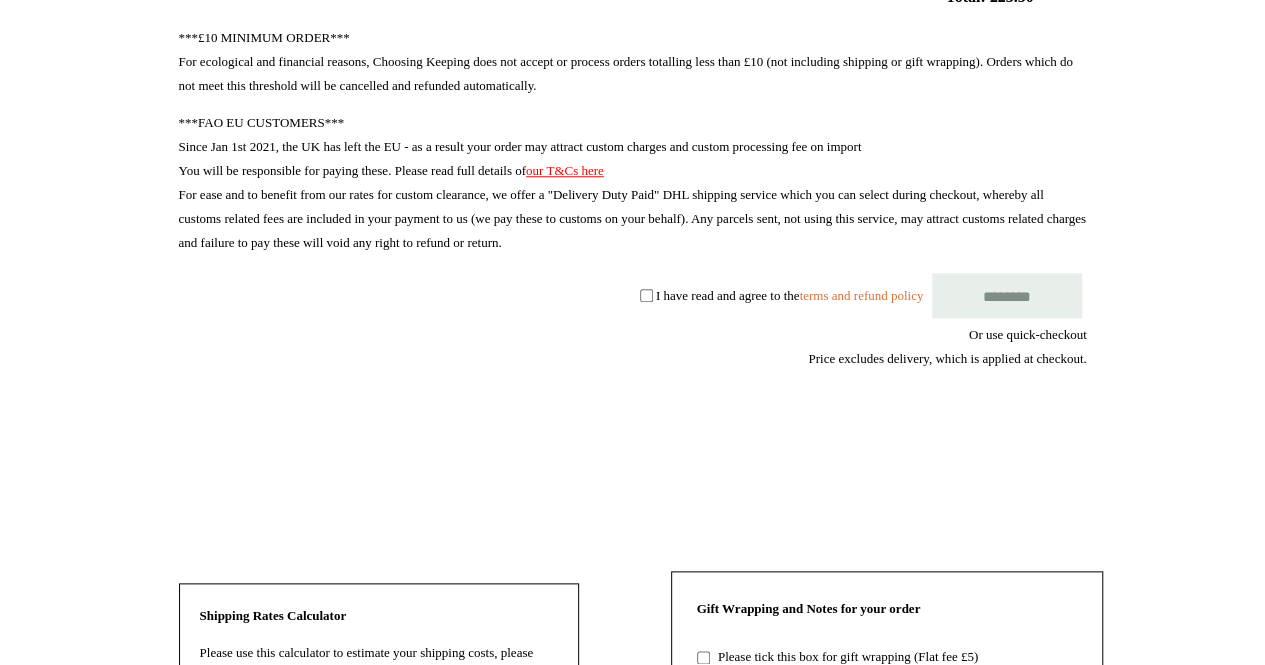 click on "********" at bounding box center (1007, 295) 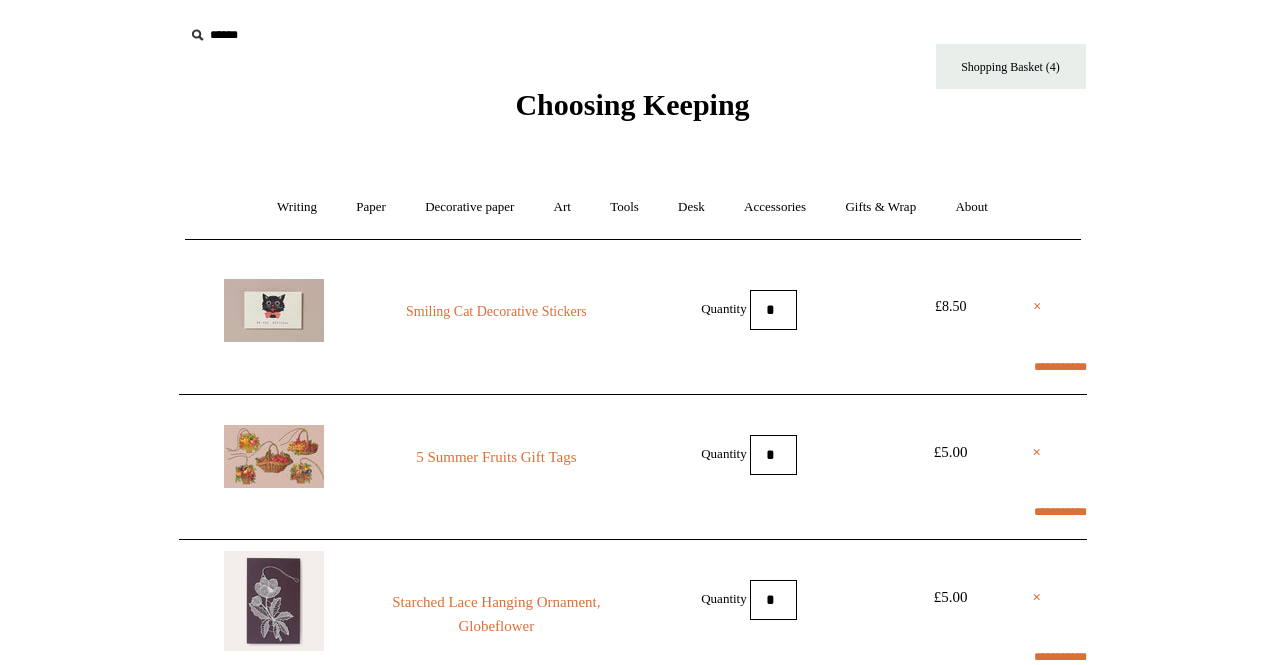 scroll, scrollTop: 839, scrollLeft: 0, axis: vertical 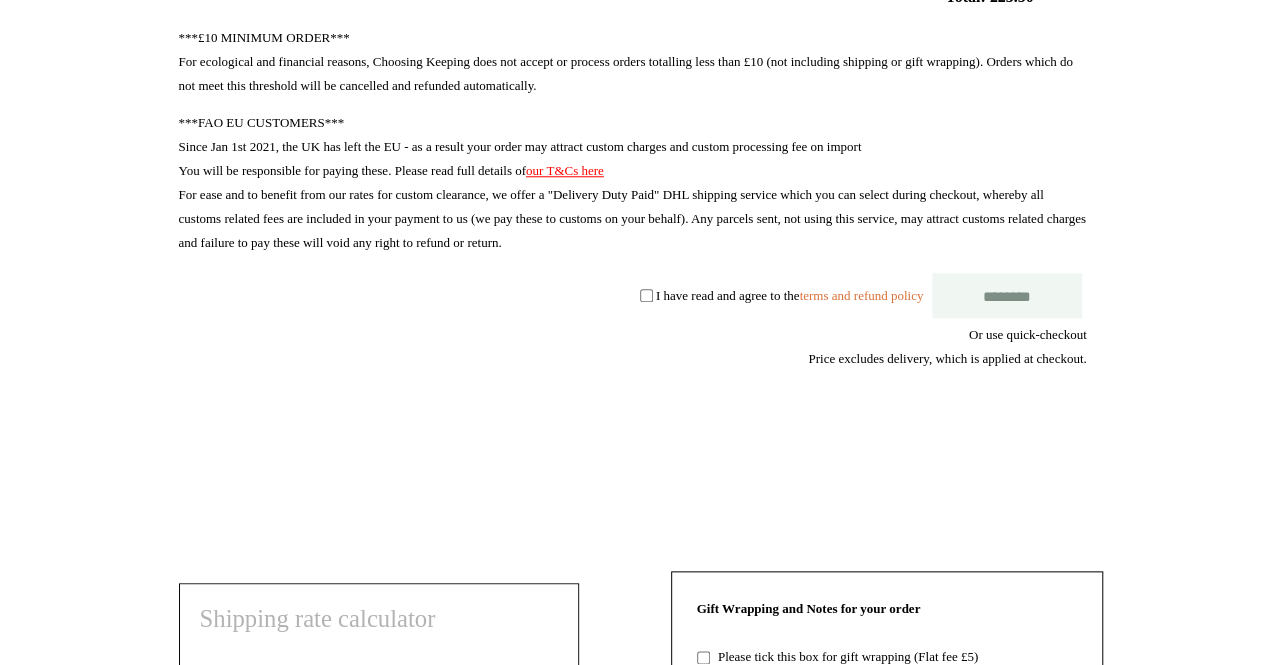 select on "**********" 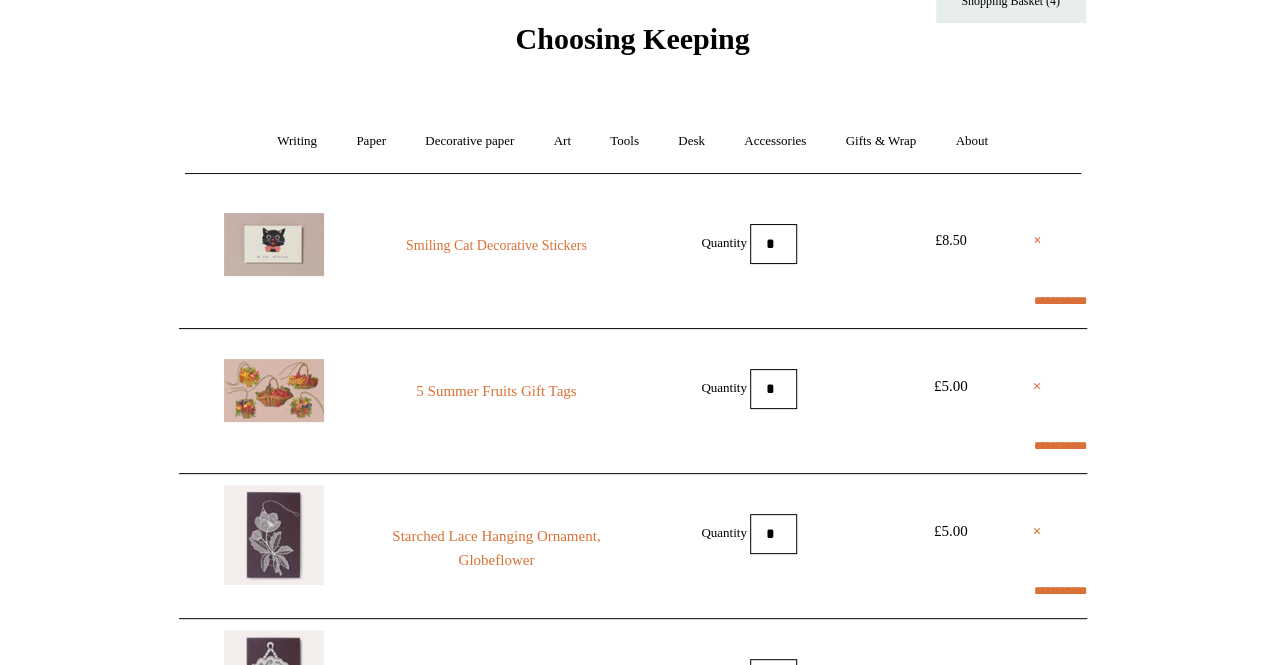 scroll, scrollTop: 0, scrollLeft: 0, axis: both 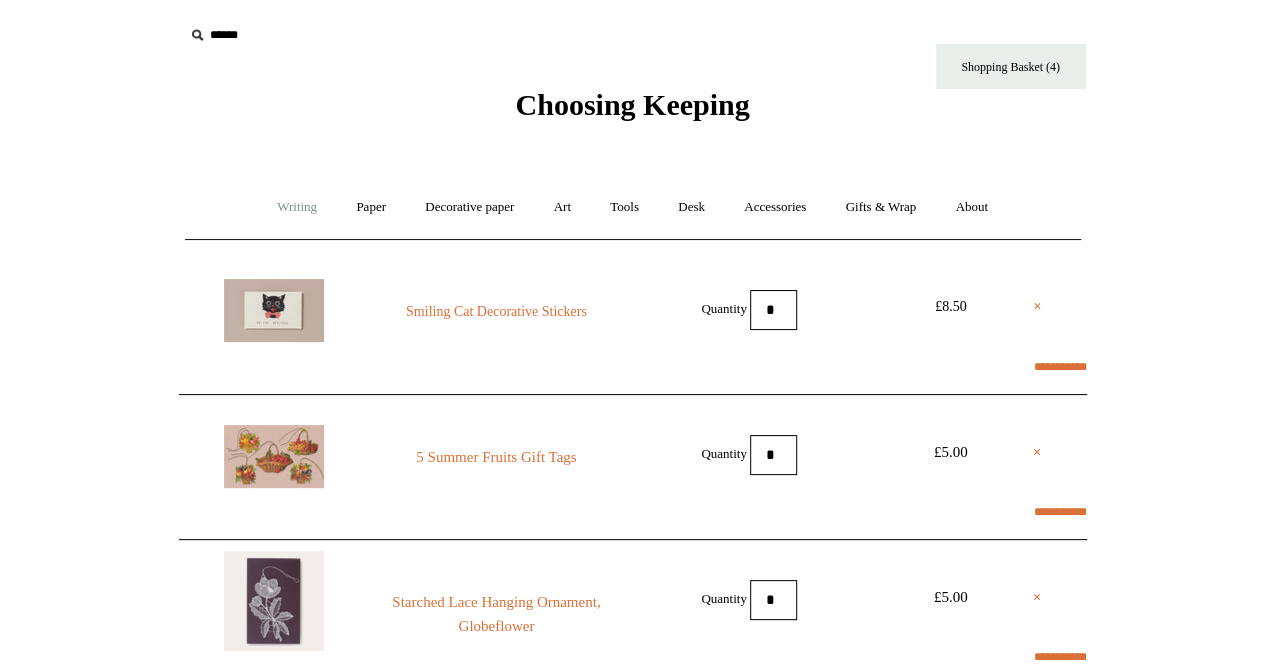 click on "Writing +" at bounding box center (297, 207) 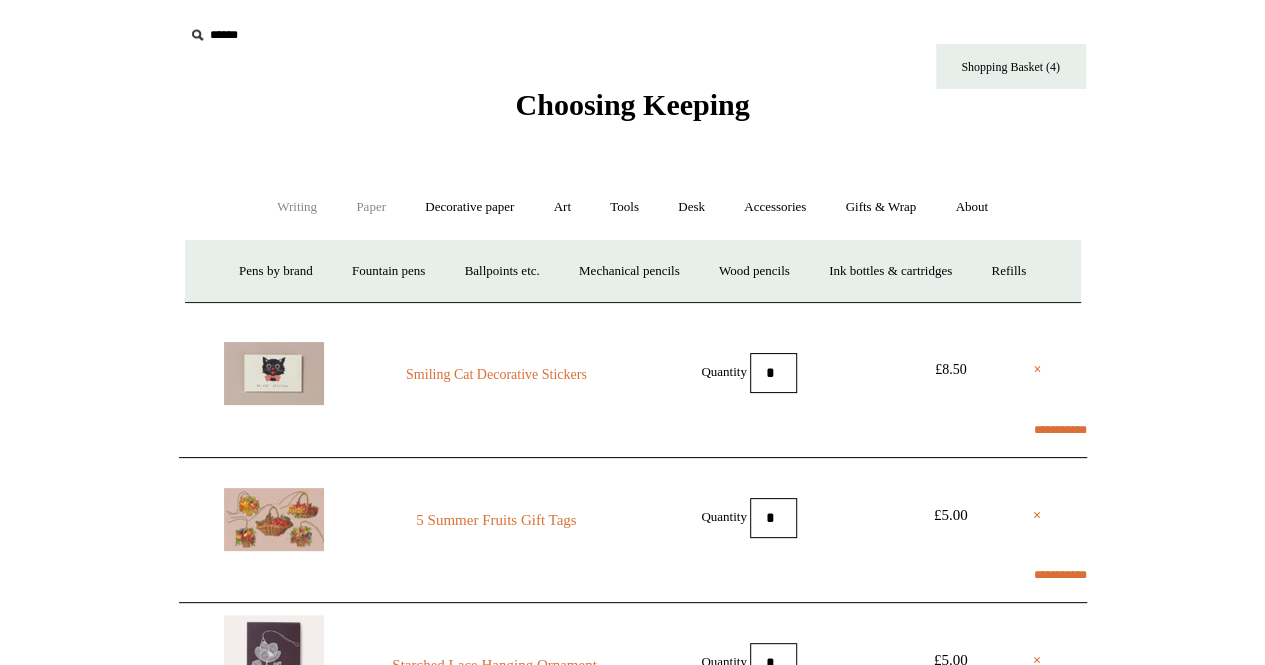 click on "Paper +" at bounding box center (371, 207) 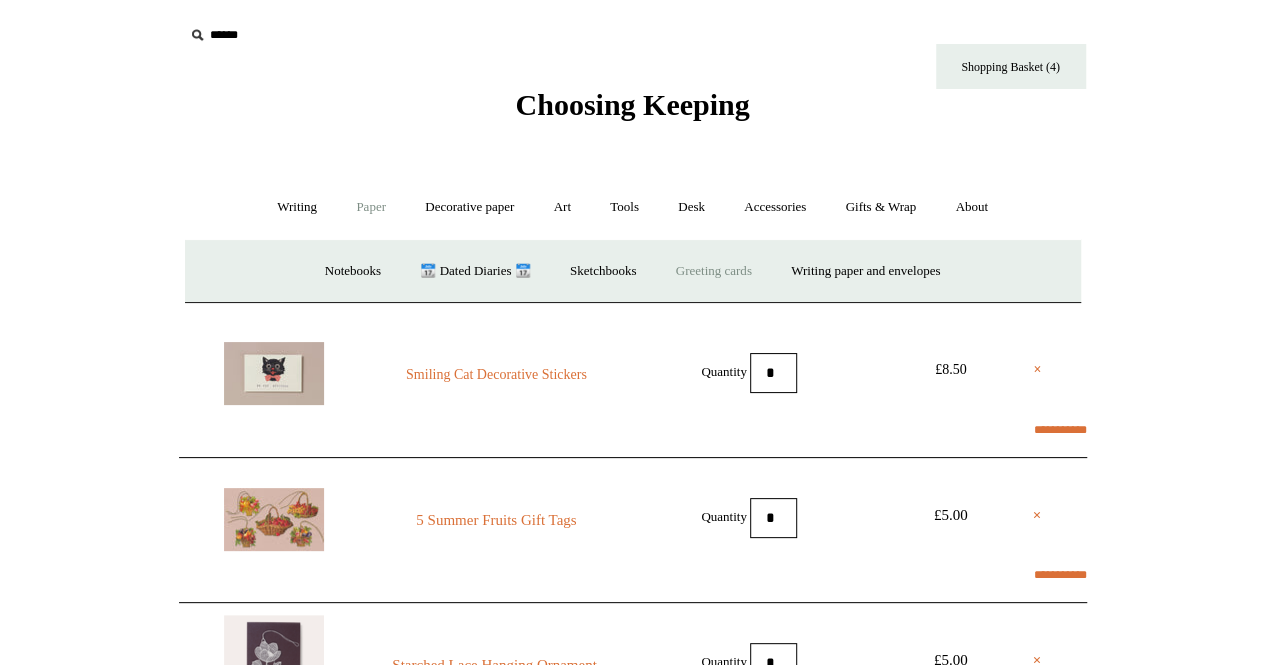 click on "Greeting cards +" at bounding box center [714, 271] 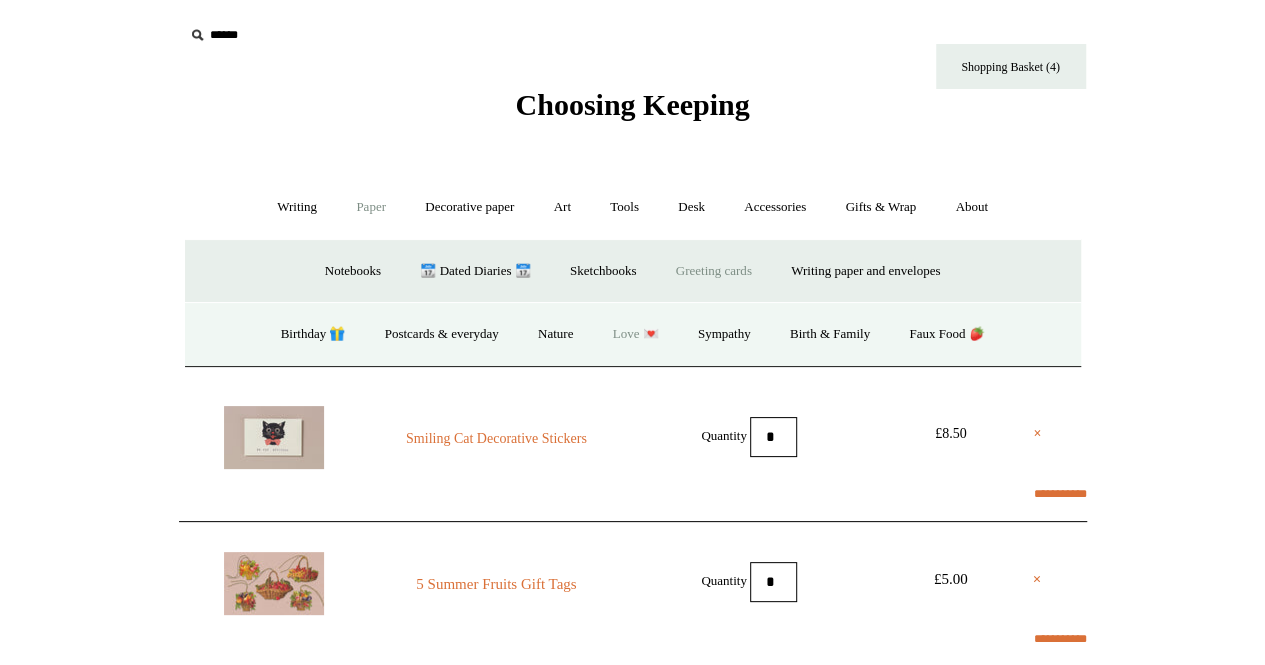 click on "Love 💌" at bounding box center [636, 334] 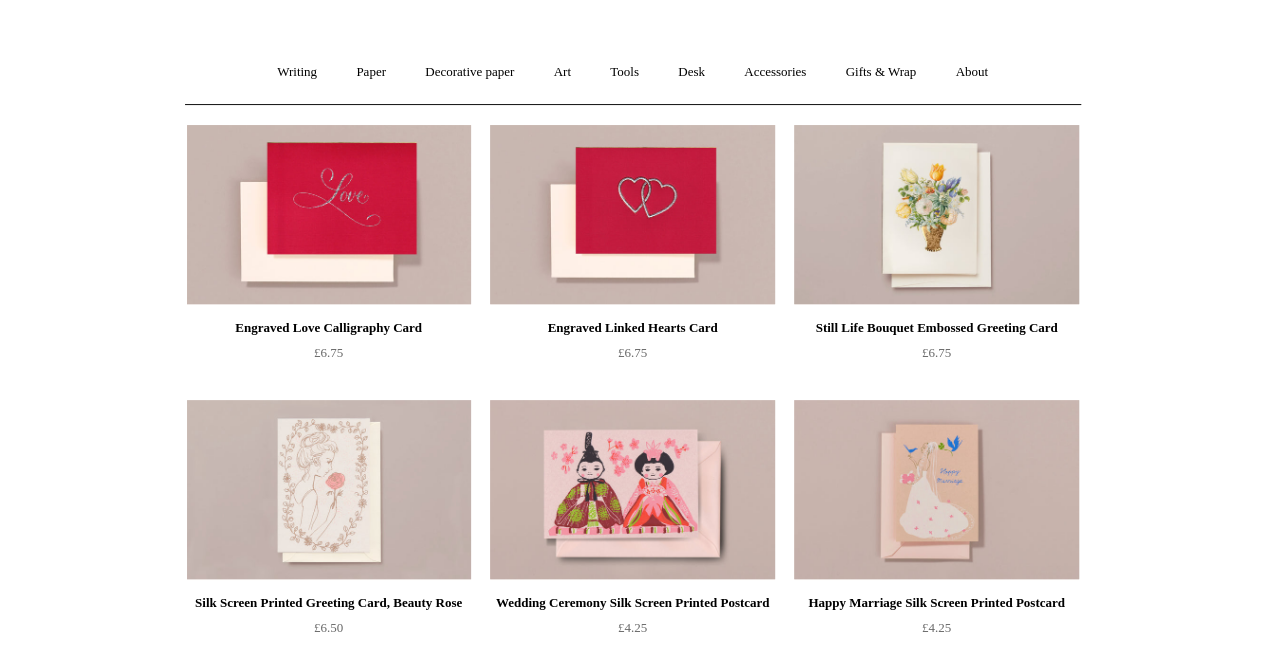 scroll, scrollTop: 138, scrollLeft: 0, axis: vertical 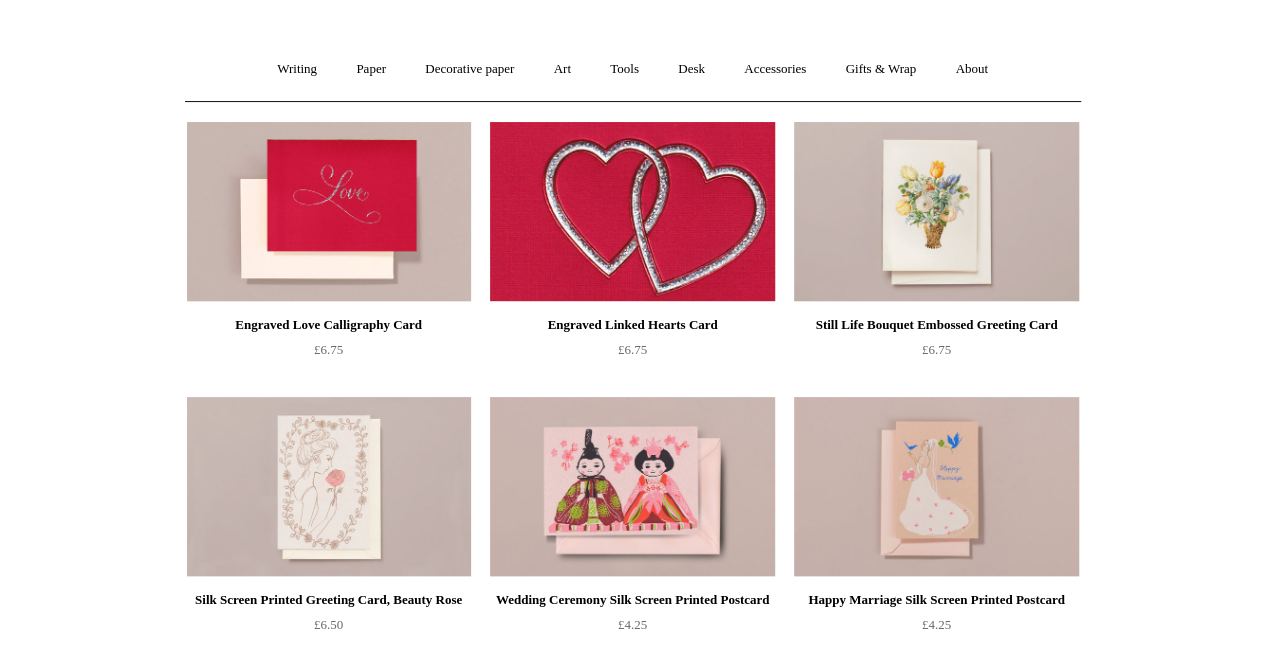 click at bounding box center [632, 212] 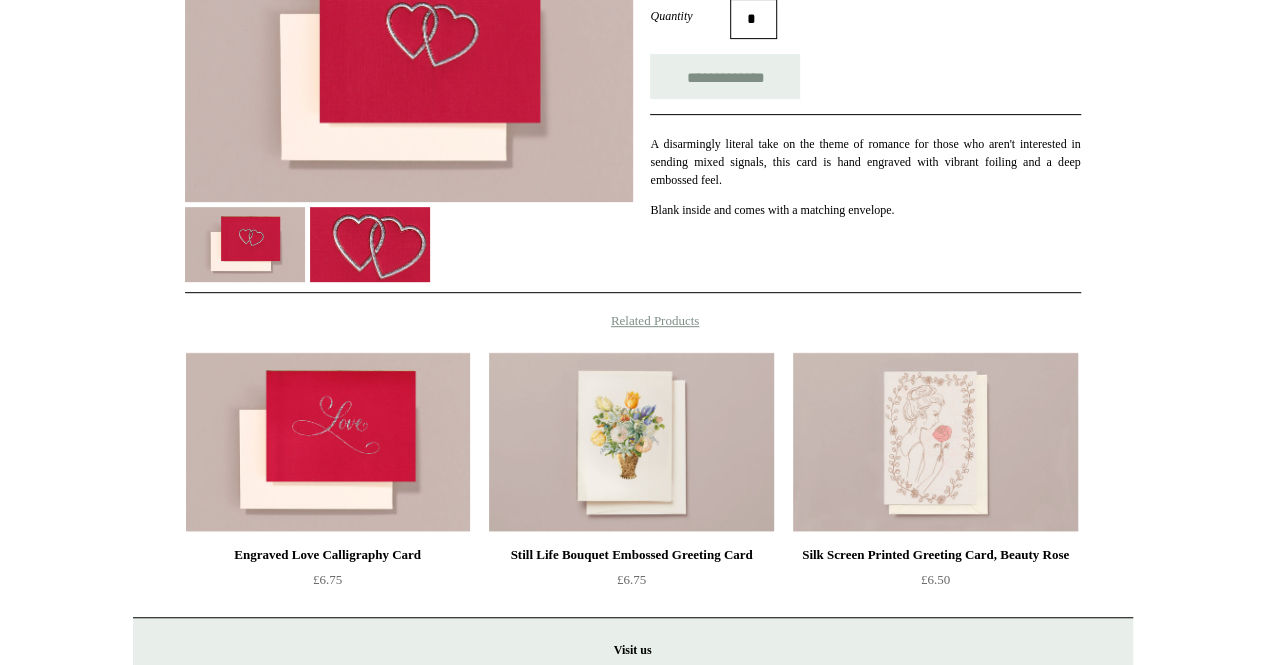 scroll, scrollTop: 388, scrollLeft: 0, axis: vertical 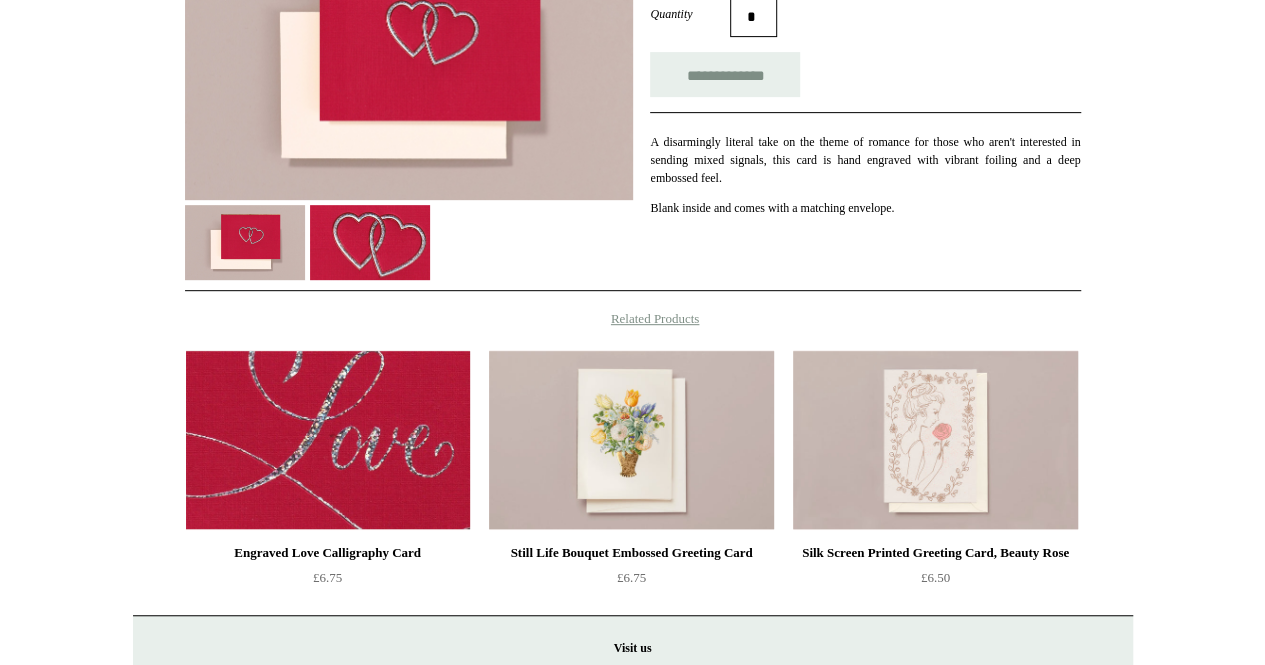 click at bounding box center [328, 440] 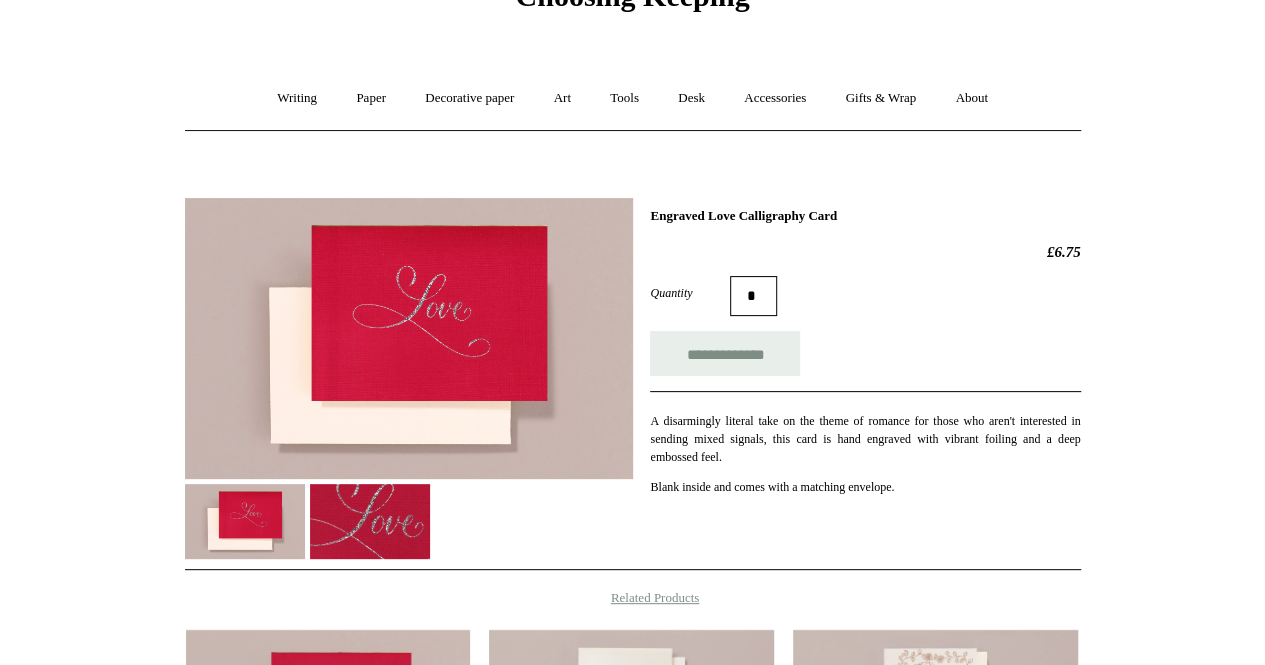 scroll, scrollTop: 0, scrollLeft: 0, axis: both 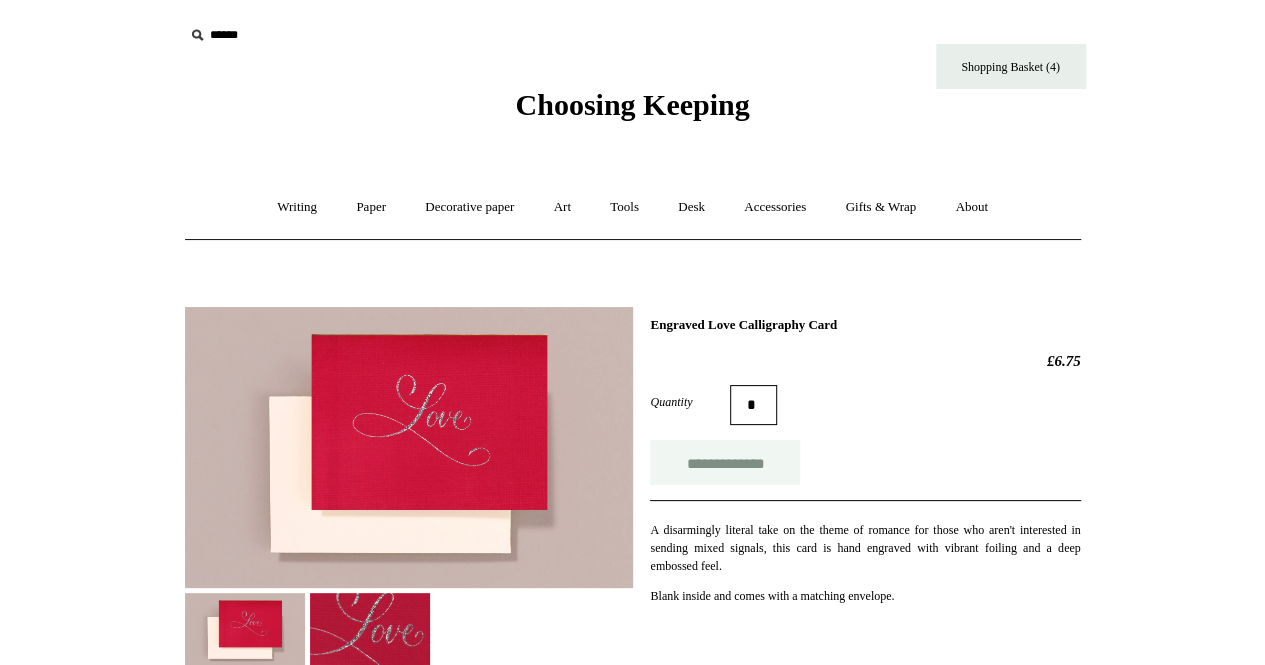 click on "**********" at bounding box center [725, 462] 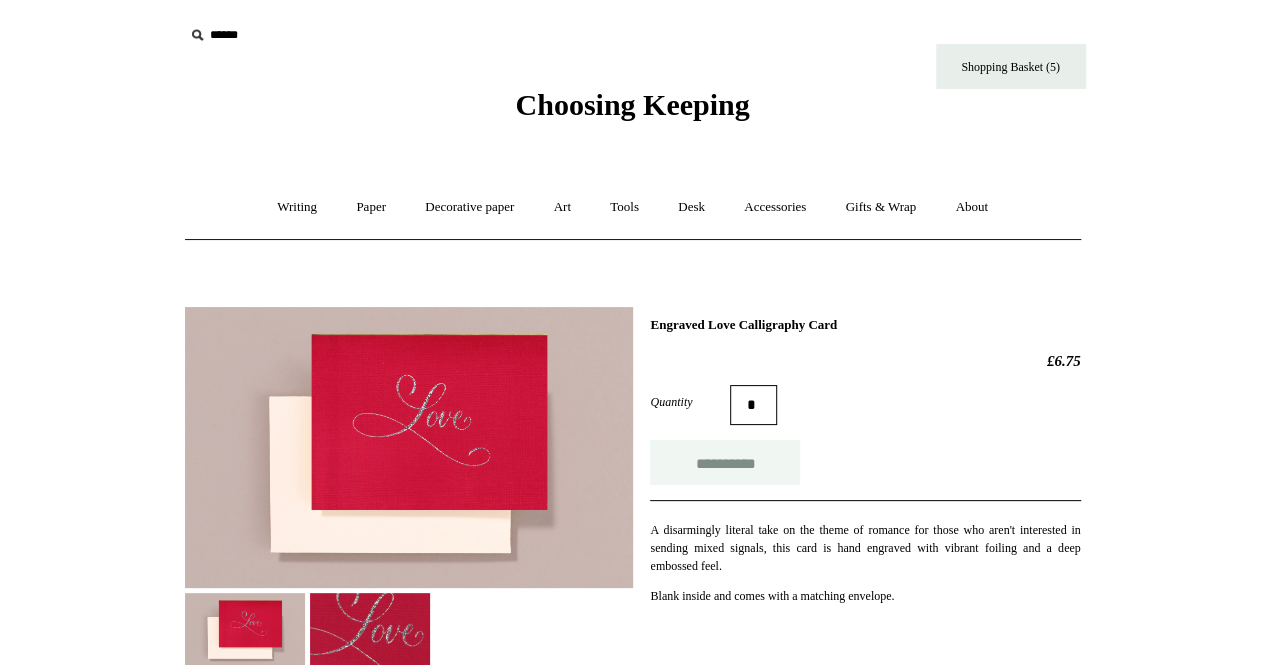type on "**********" 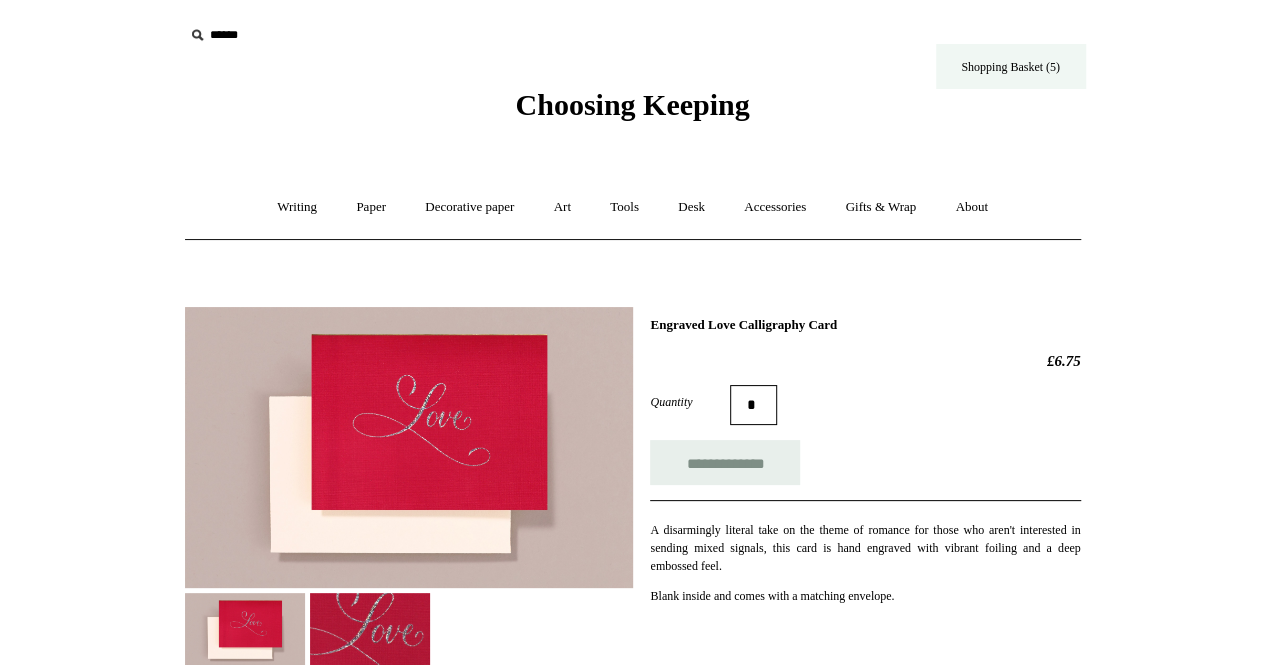 click on "Shopping Basket (5)" at bounding box center [1011, 66] 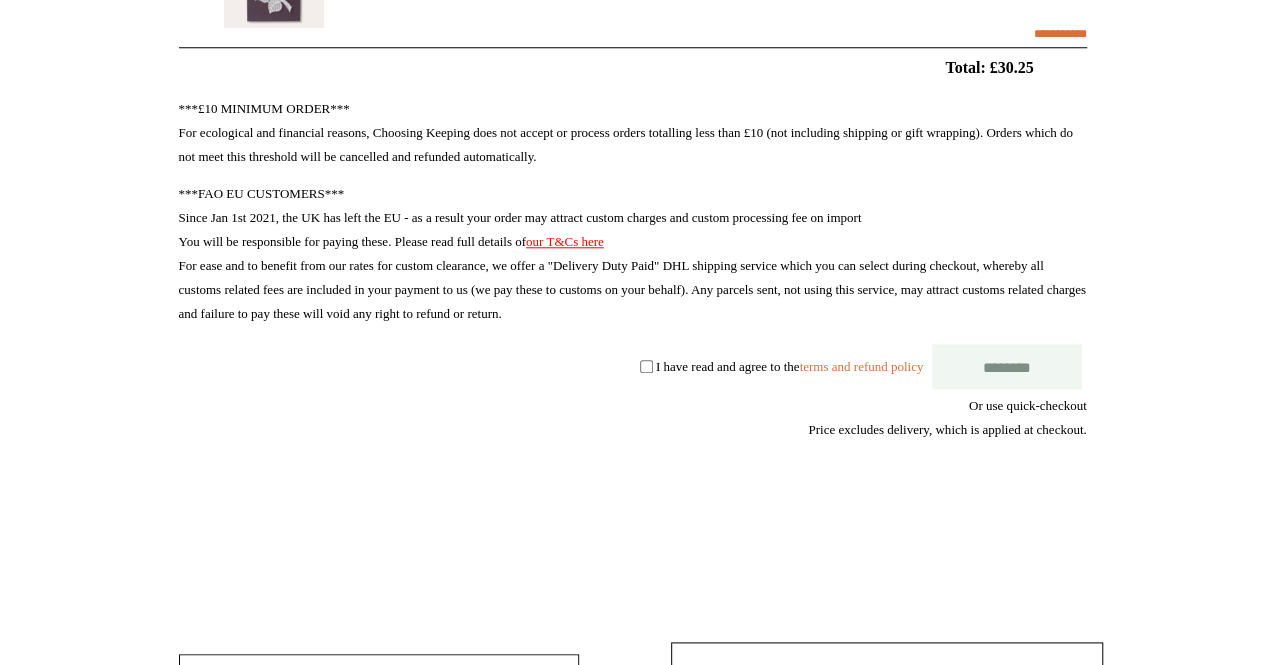 scroll, scrollTop: 933, scrollLeft: 0, axis: vertical 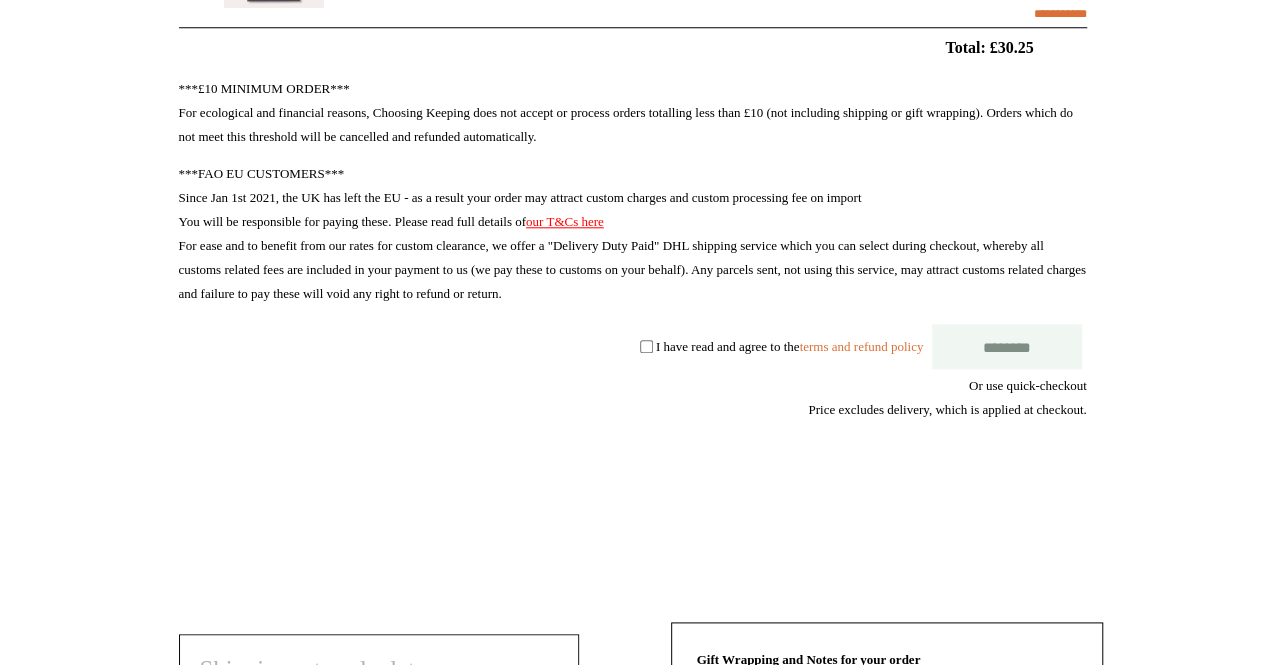 select on "**********" 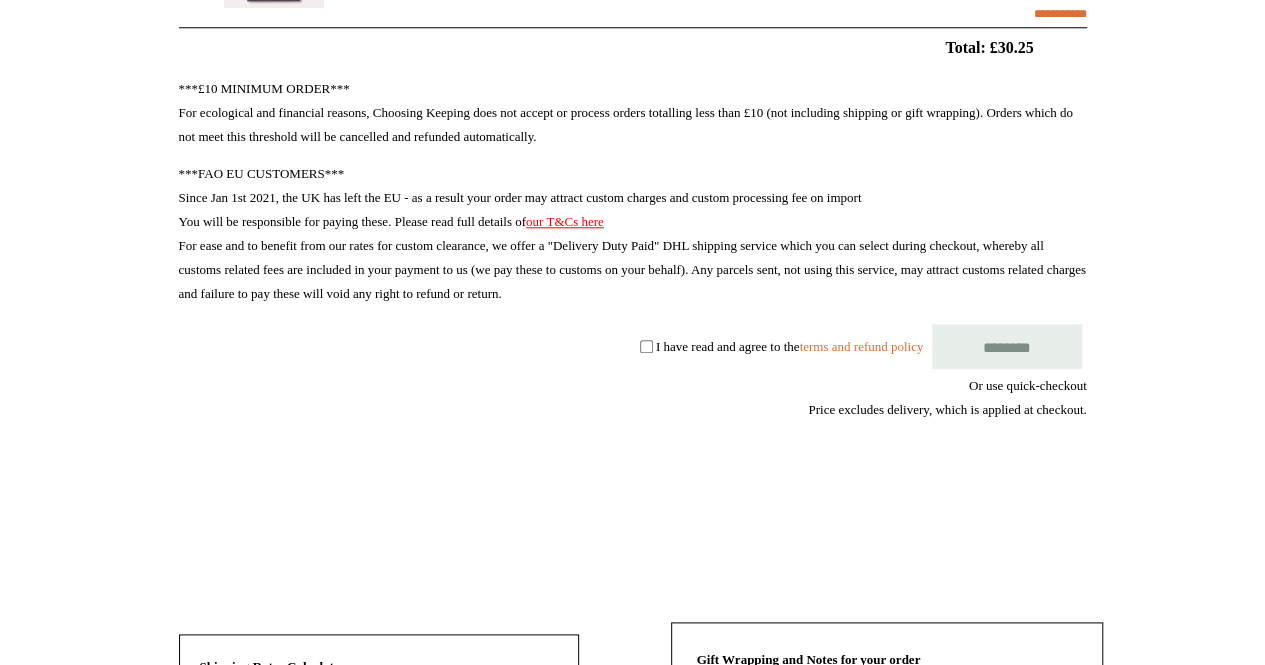 click on "********" at bounding box center [1007, 346] 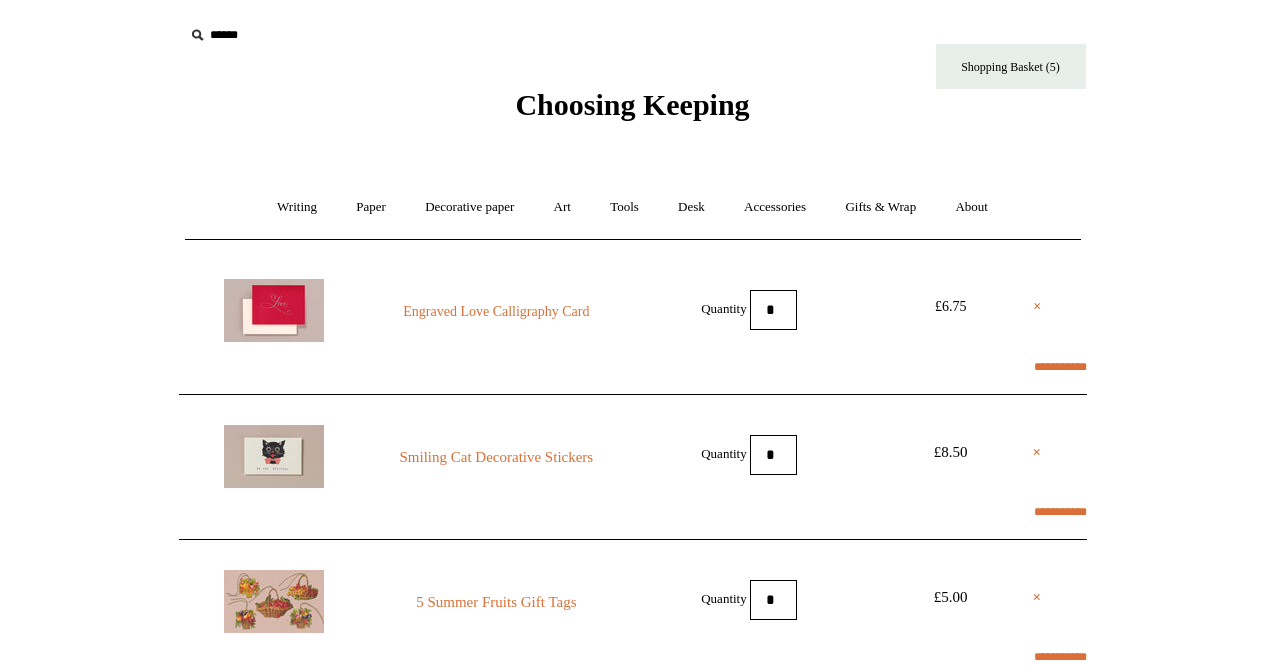 scroll, scrollTop: 983, scrollLeft: 0, axis: vertical 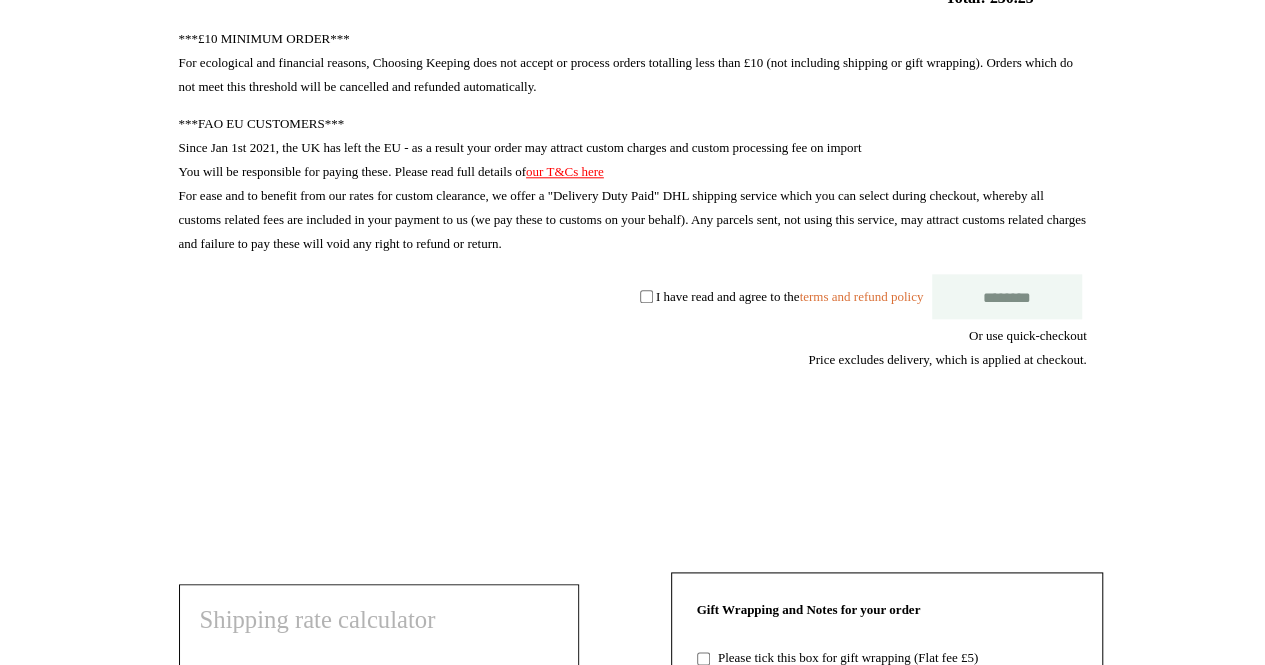 select on "**********" 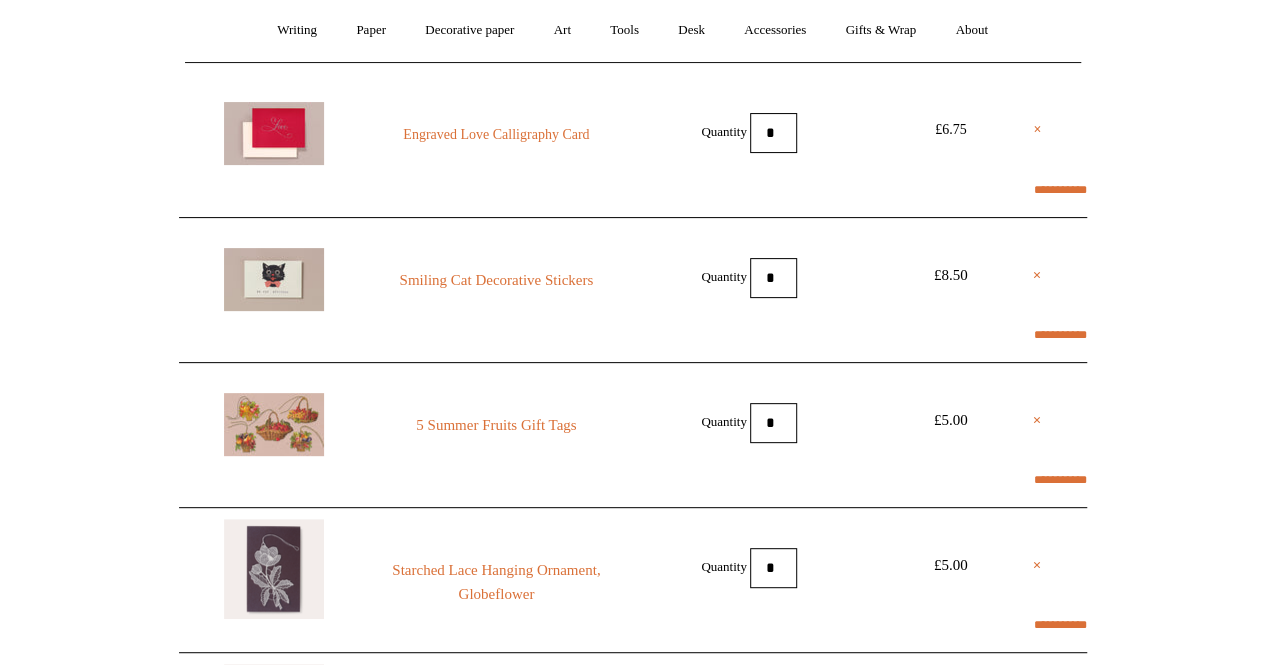 scroll, scrollTop: 0, scrollLeft: 0, axis: both 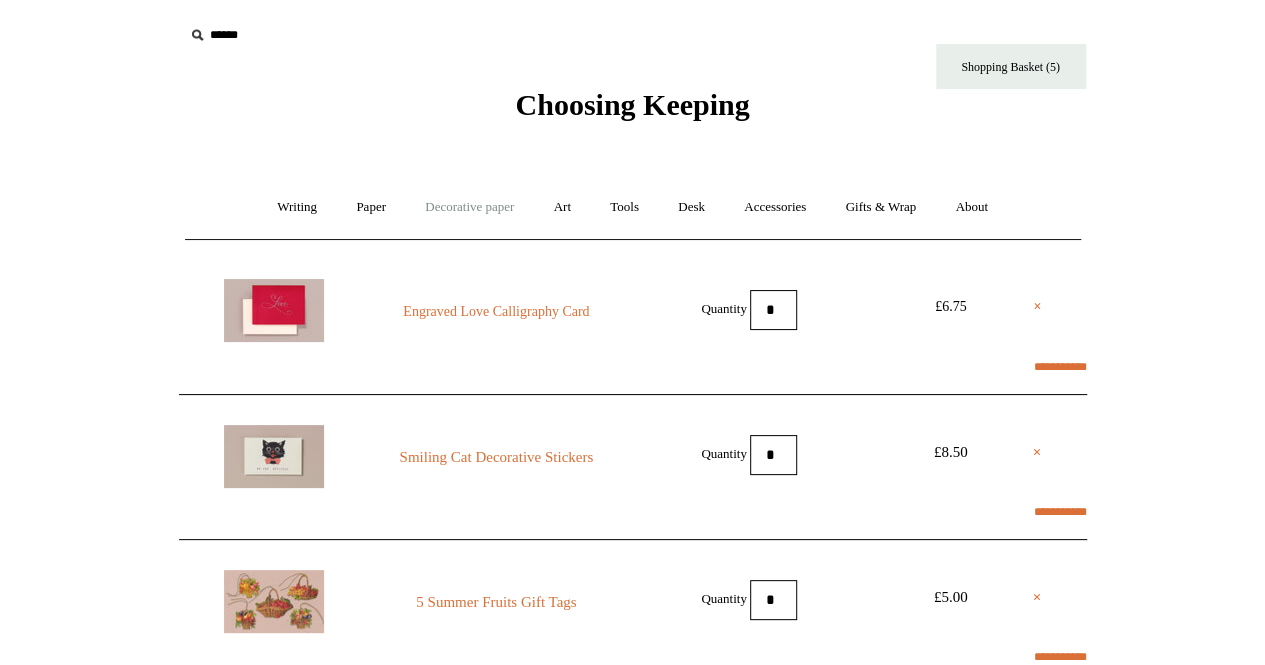 click on "Decorative paper +" at bounding box center (469, 207) 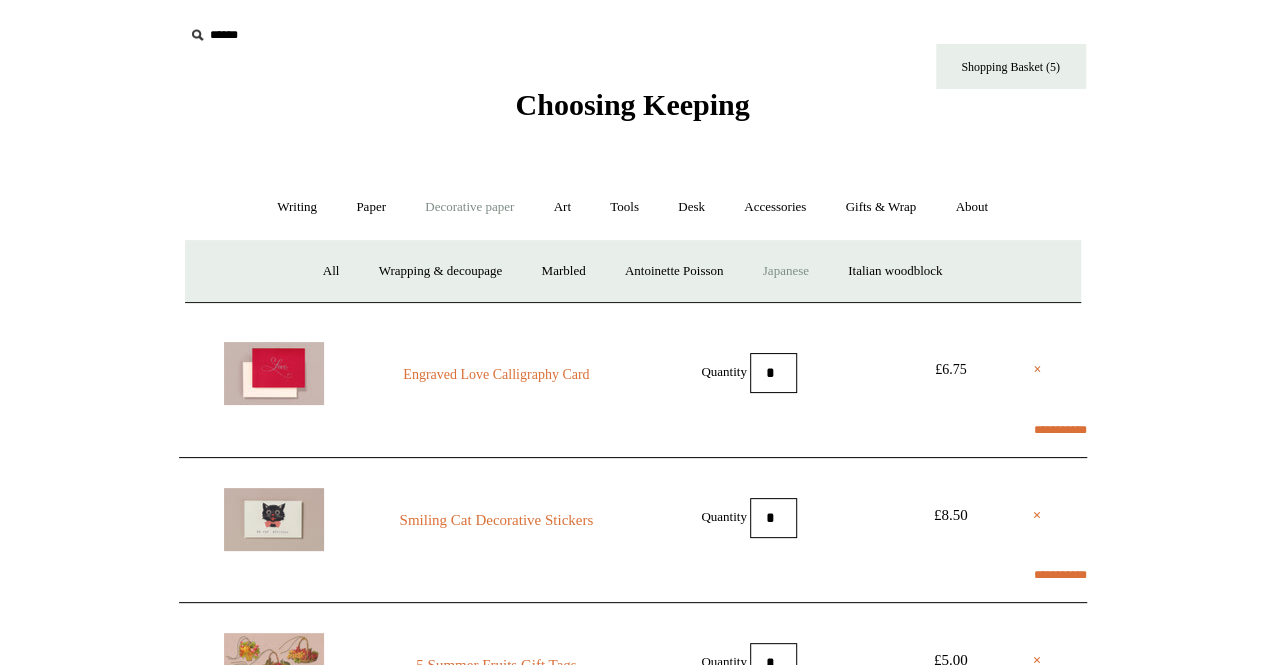 click on "Japanese" at bounding box center (786, 271) 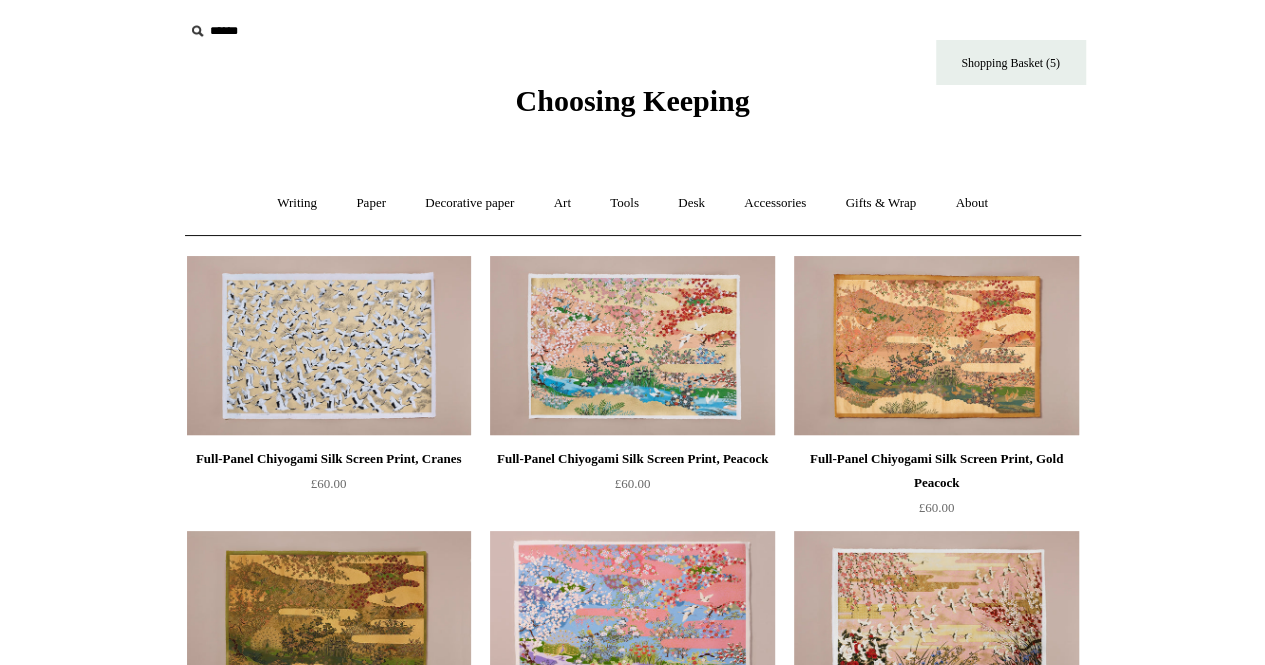 scroll, scrollTop: 0, scrollLeft: 0, axis: both 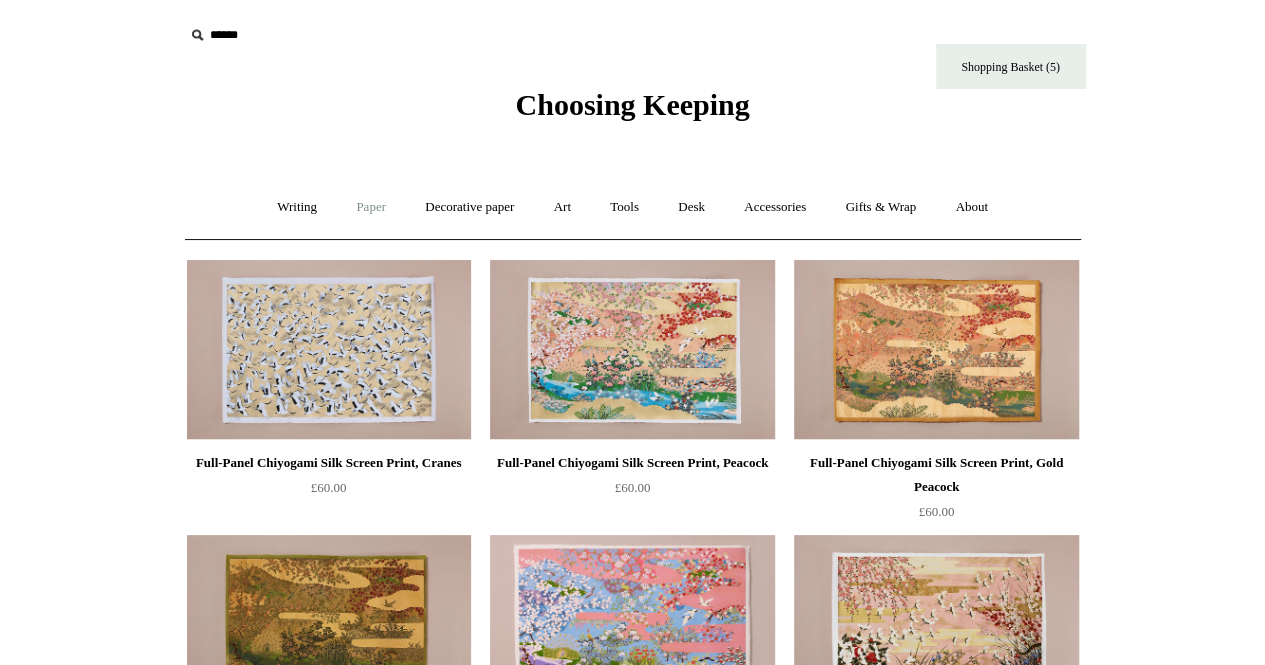 click on "Paper +" at bounding box center (371, 207) 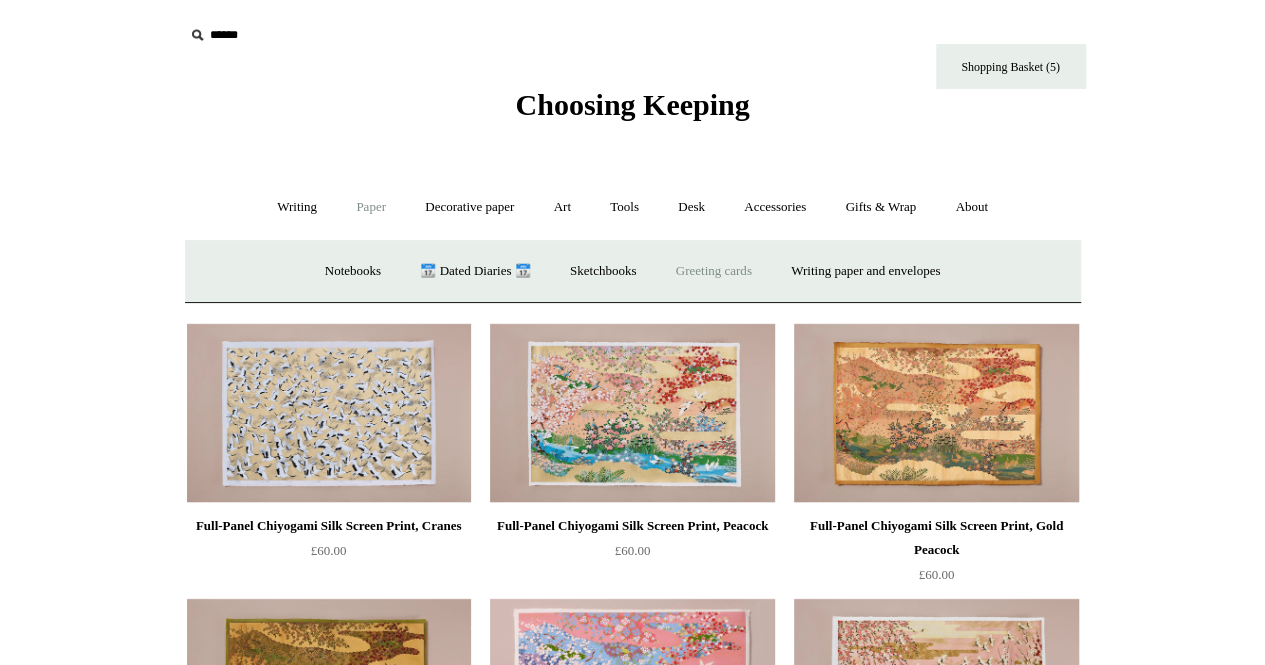 click on "Greeting cards +" at bounding box center [714, 271] 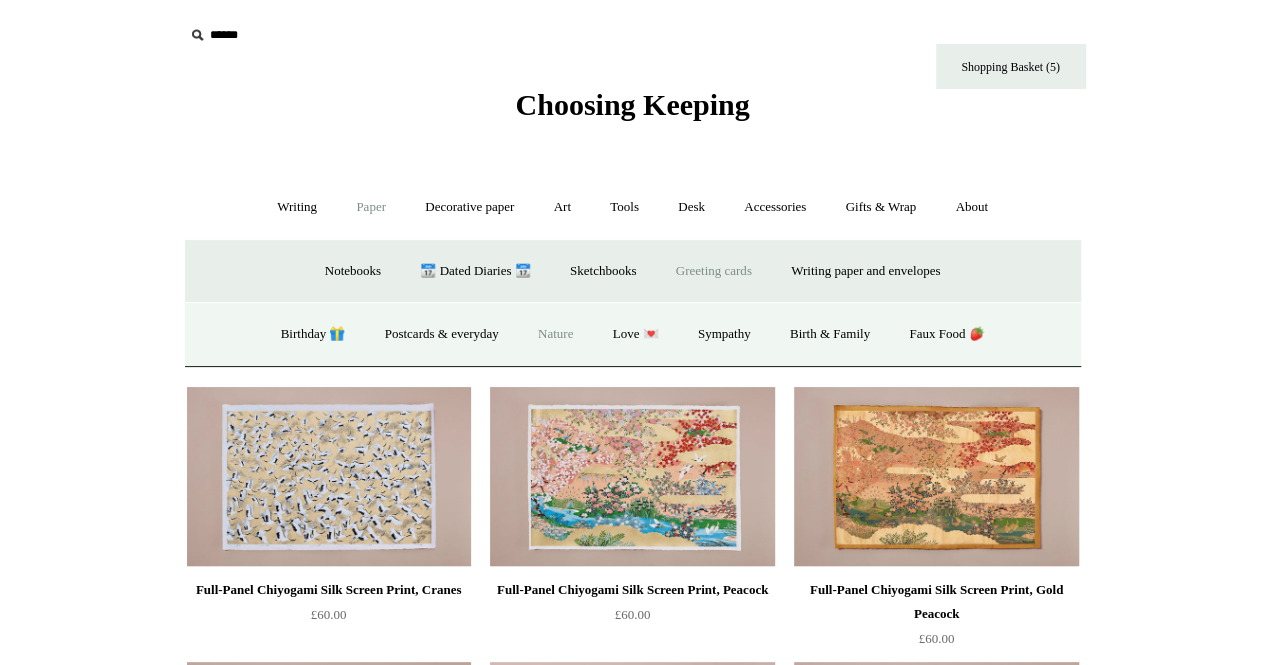 click on "Nature" at bounding box center (555, 334) 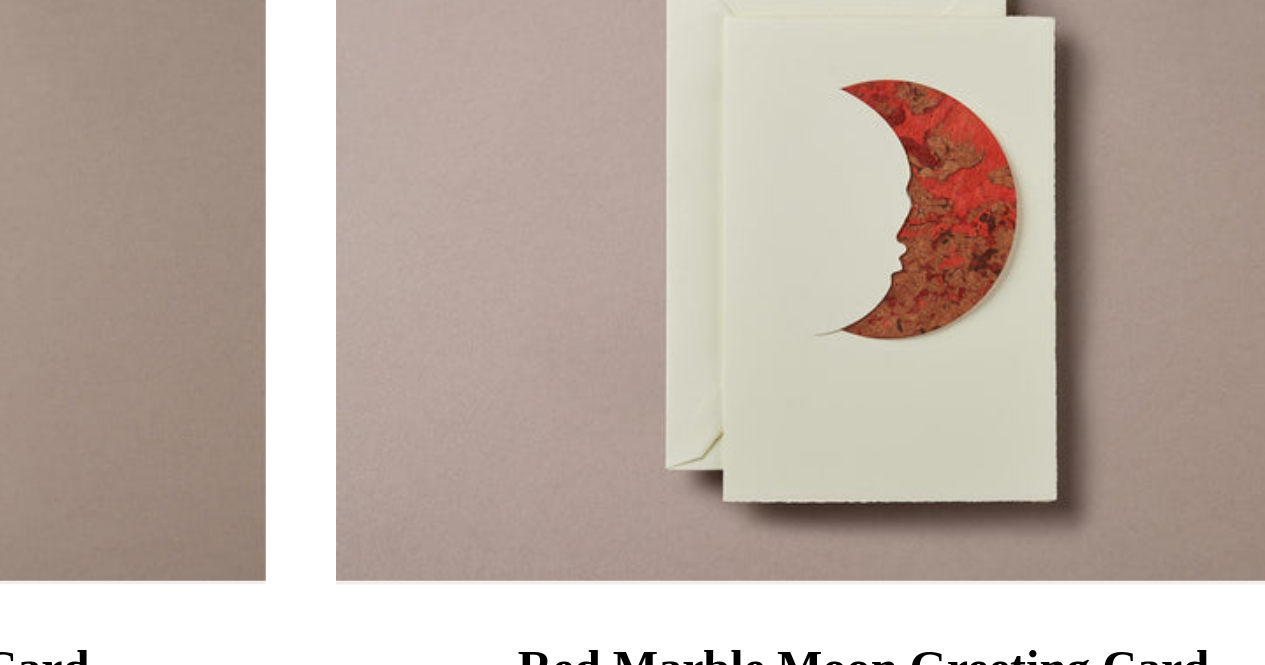 scroll, scrollTop: 1139, scrollLeft: 0, axis: vertical 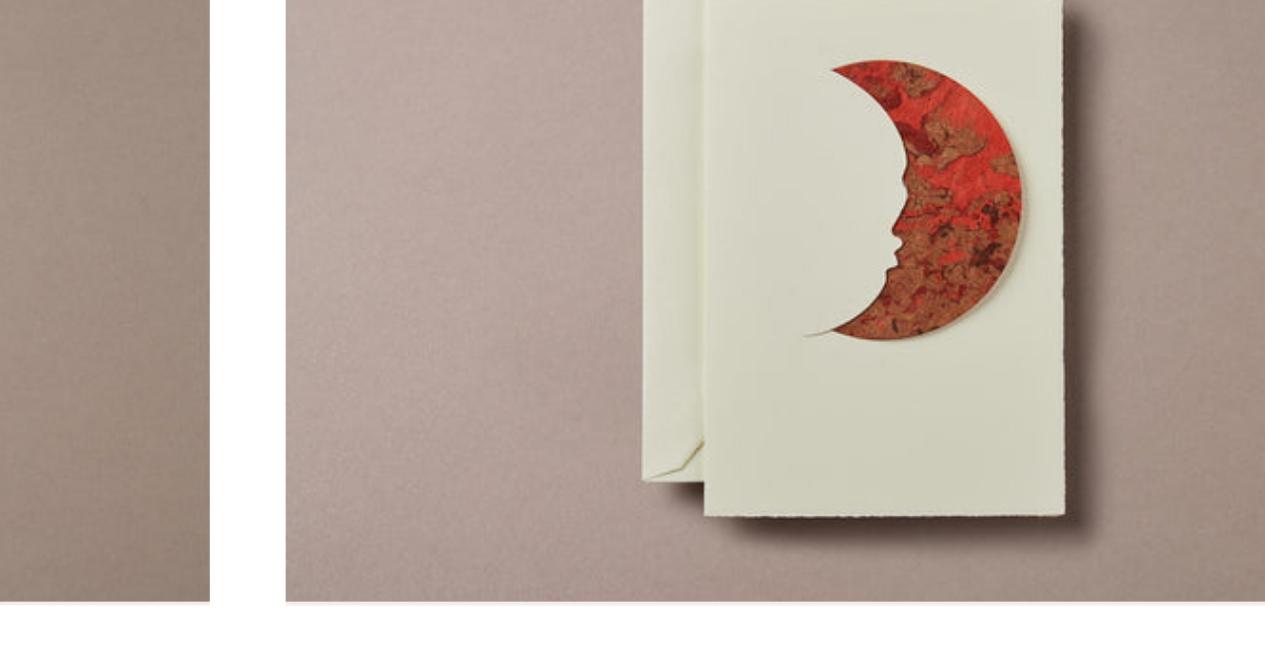 click at bounding box center (936, 310) 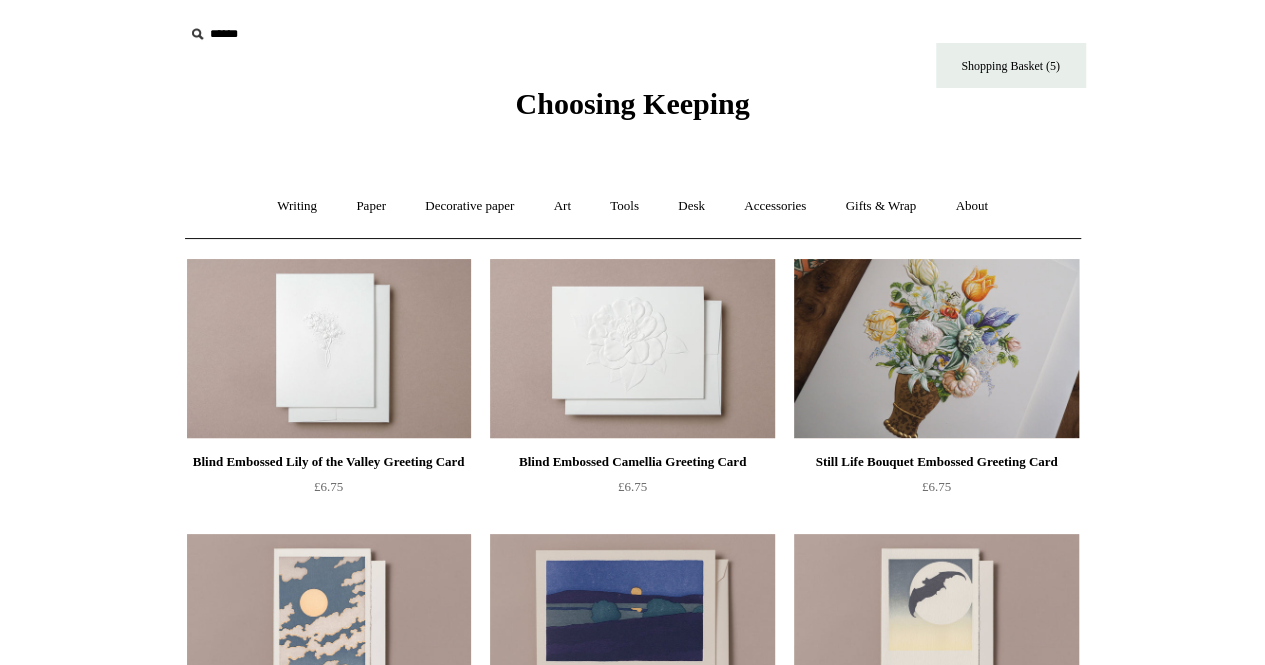 scroll, scrollTop: 0, scrollLeft: 0, axis: both 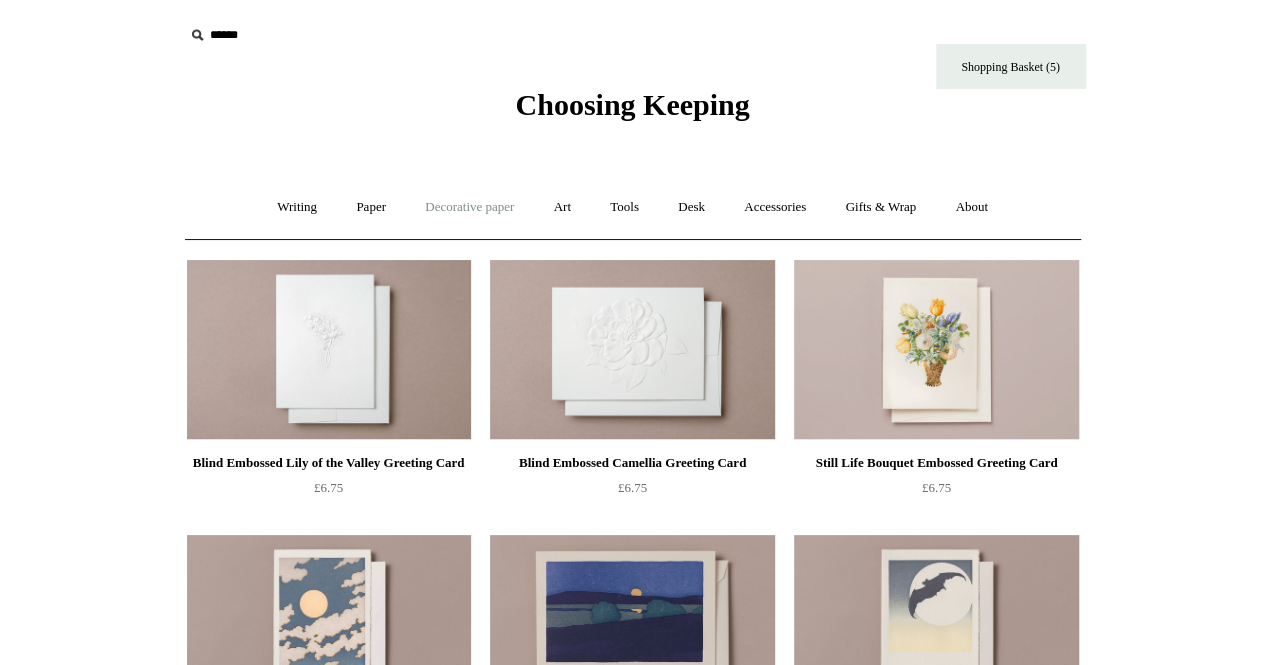 click on "Decorative paper +" at bounding box center (469, 207) 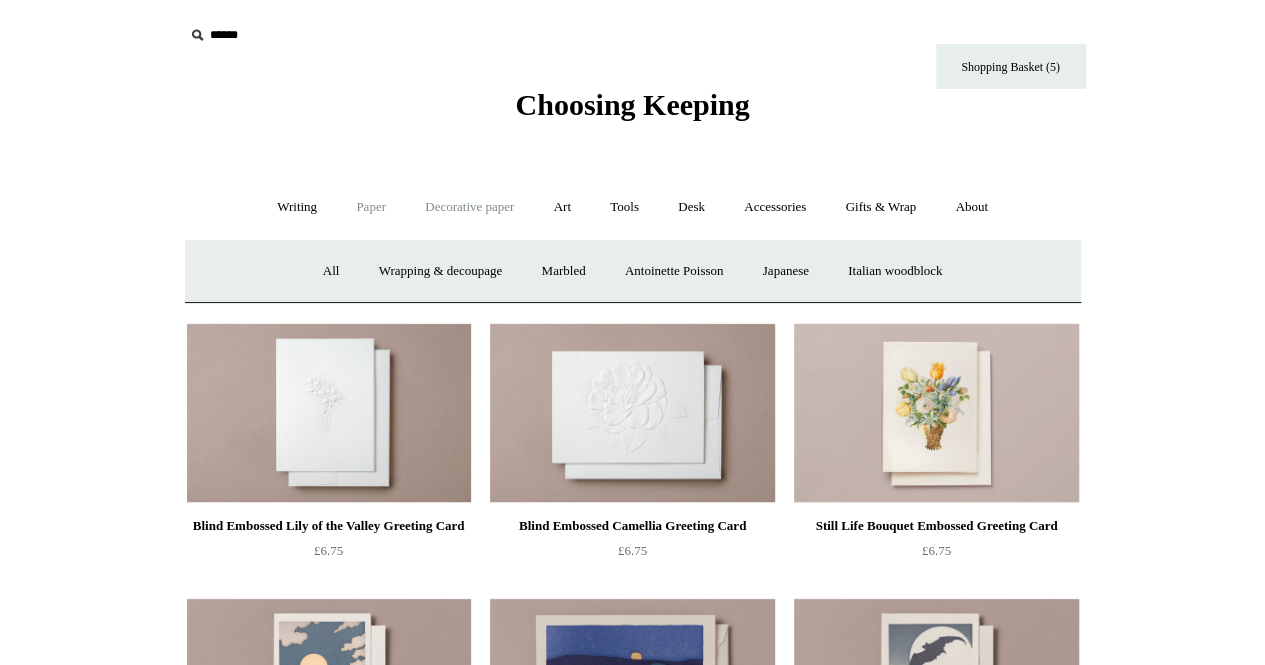 click on "Paper +" at bounding box center [371, 207] 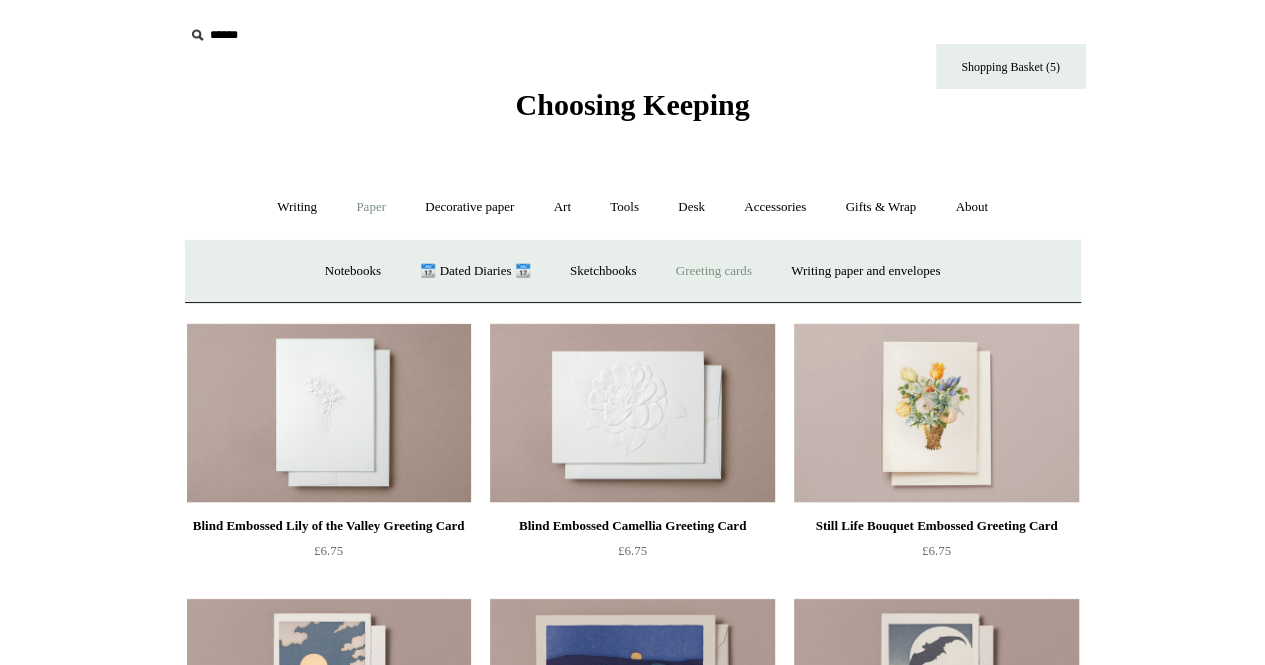 click on "Greeting cards +" at bounding box center [714, 271] 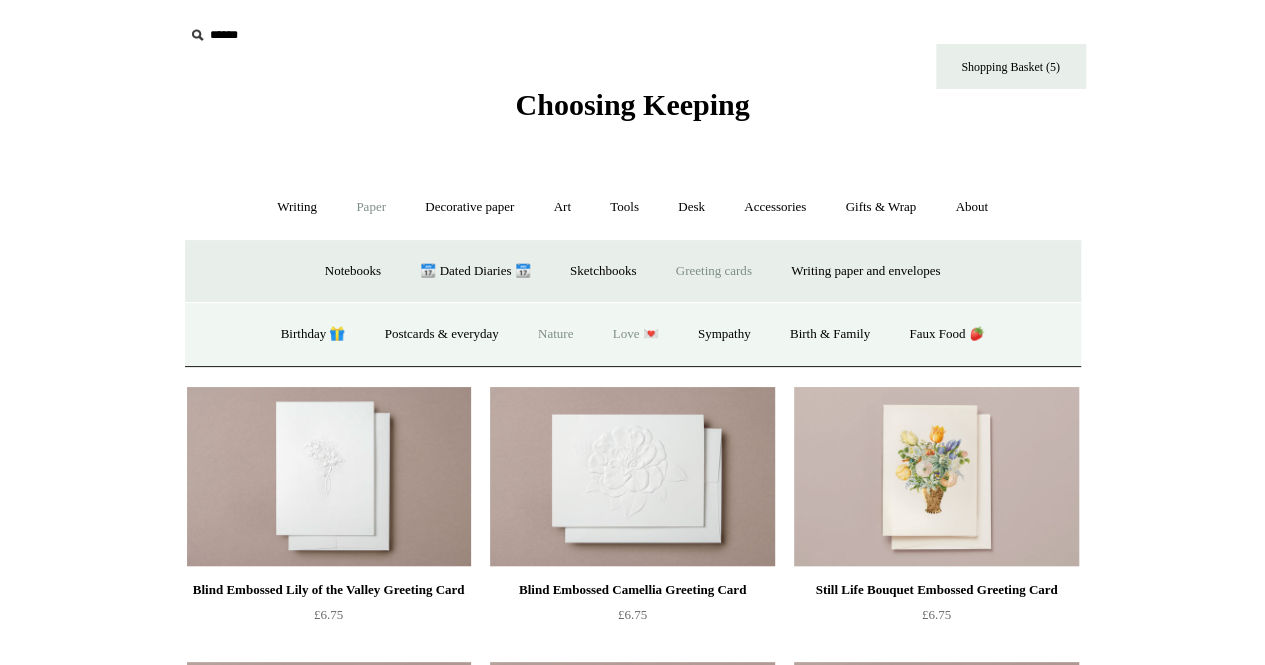 click on "Love 💌" at bounding box center [636, 334] 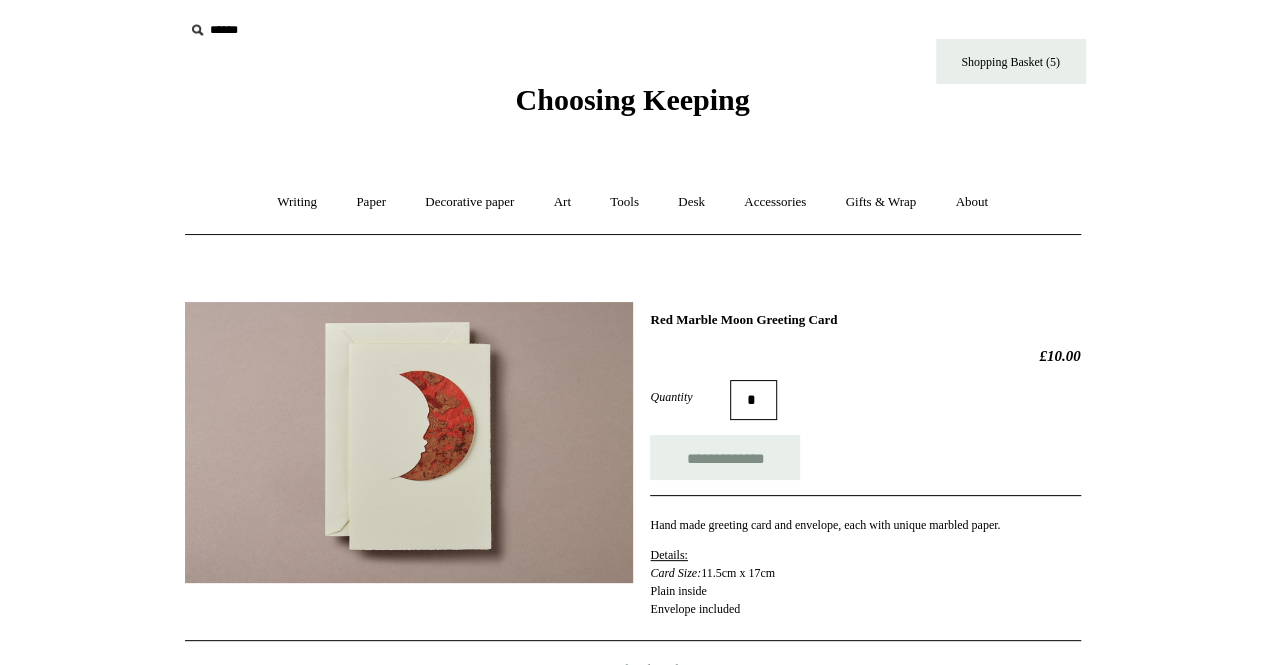 scroll, scrollTop: 4, scrollLeft: 0, axis: vertical 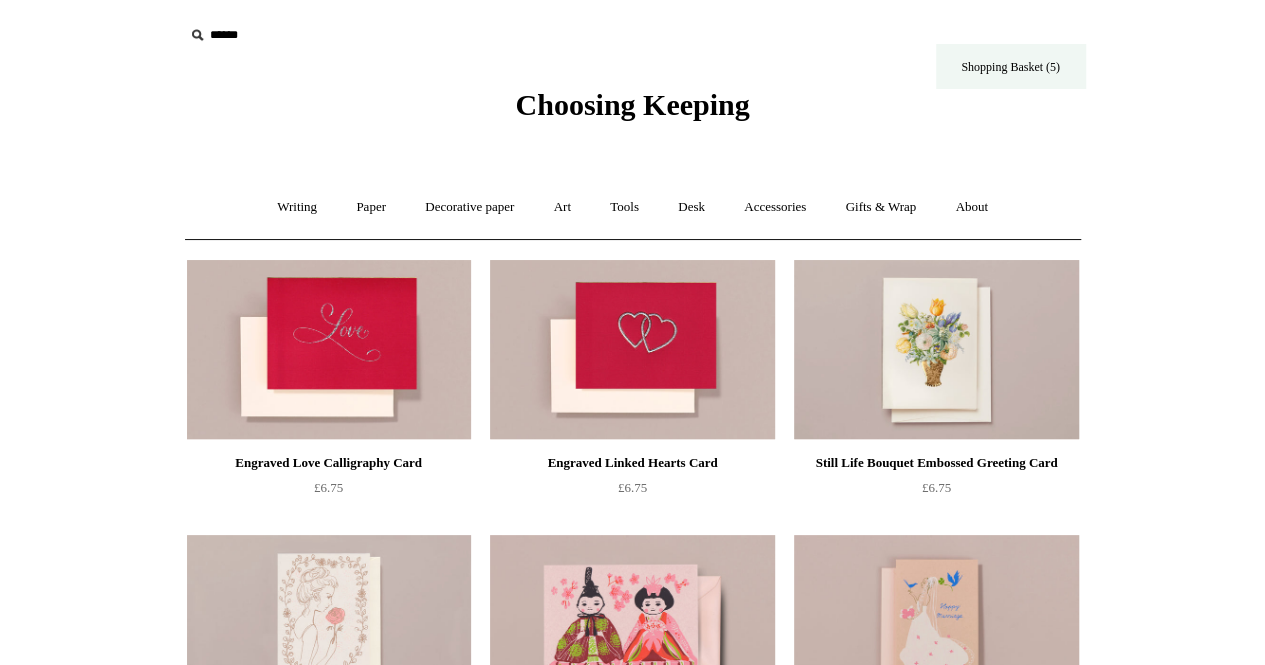 click on "Shopping Basket (5)" at bounding box center (1011, 66) 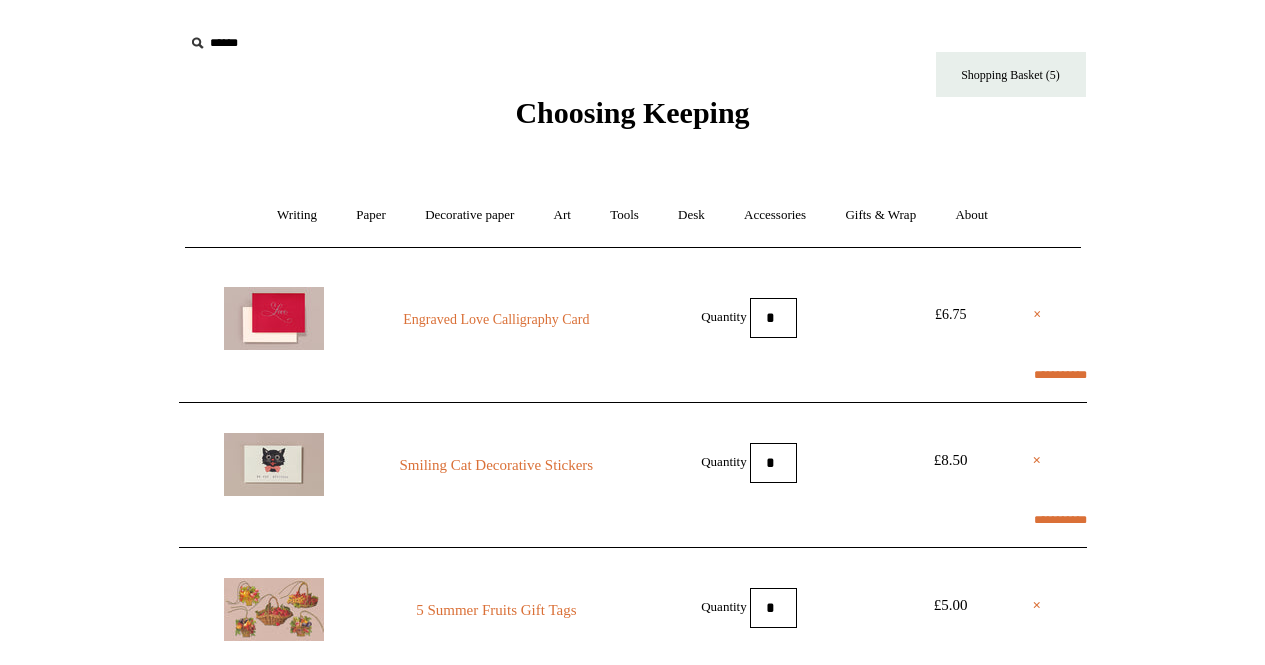 scroll, scrollTop: 0, scrollLeft: 0, axis: both 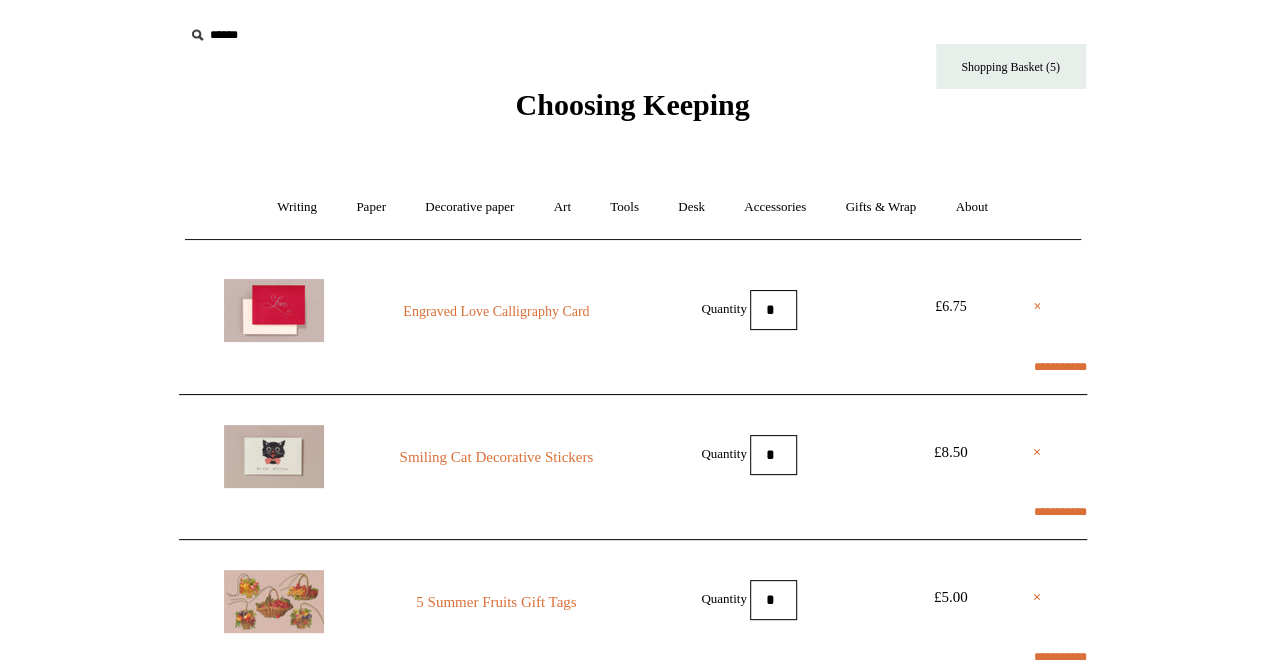 select on "**********" 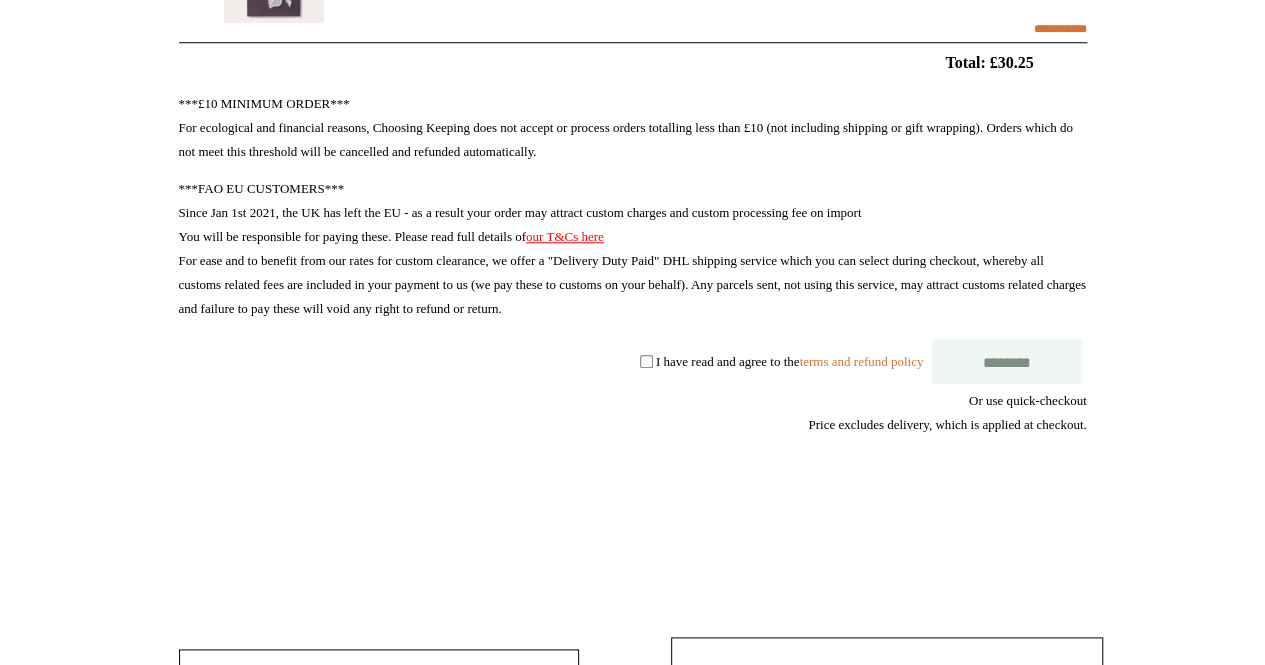 scroll, scrollTop: 922, scrollLeft: 0, axis: vertical 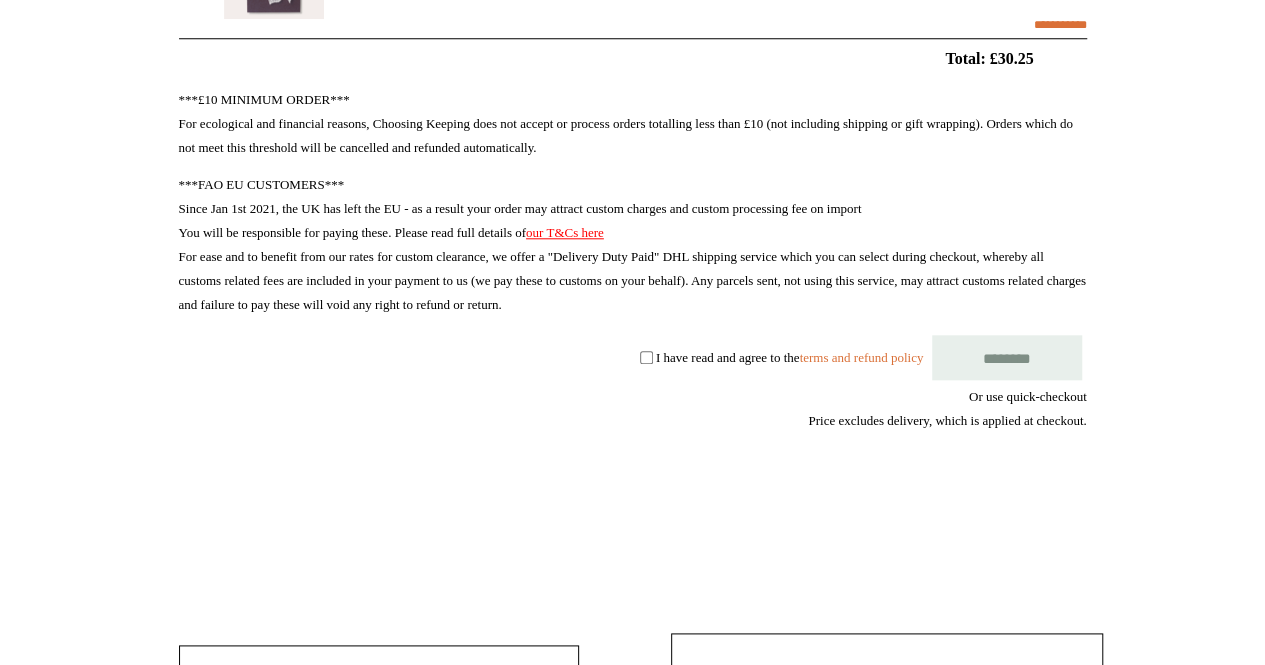 click on "********" at bounding box center (1007, 357) 